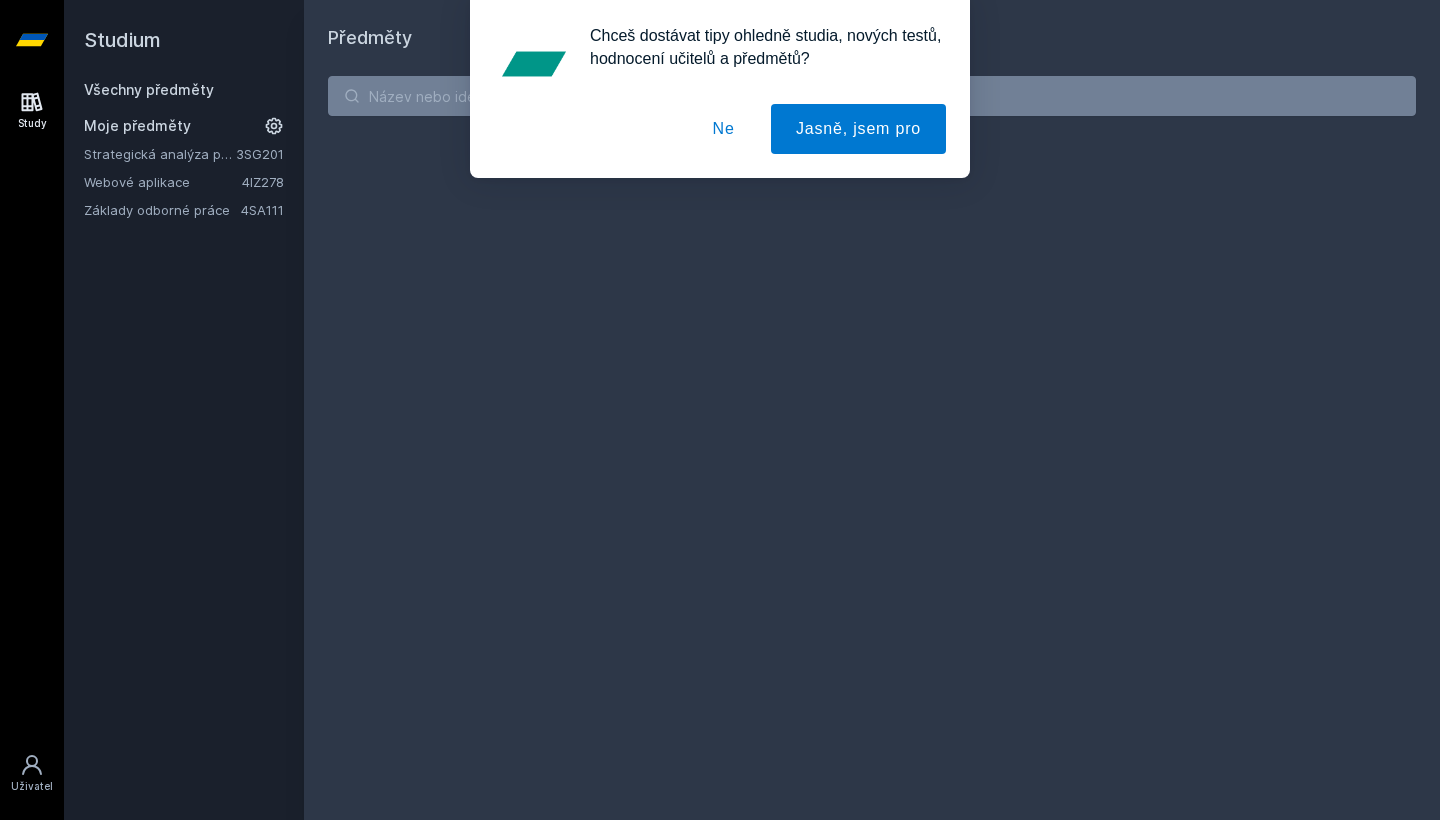 scroll, scrollTop: 0, scrollLeft: 0, axis: both 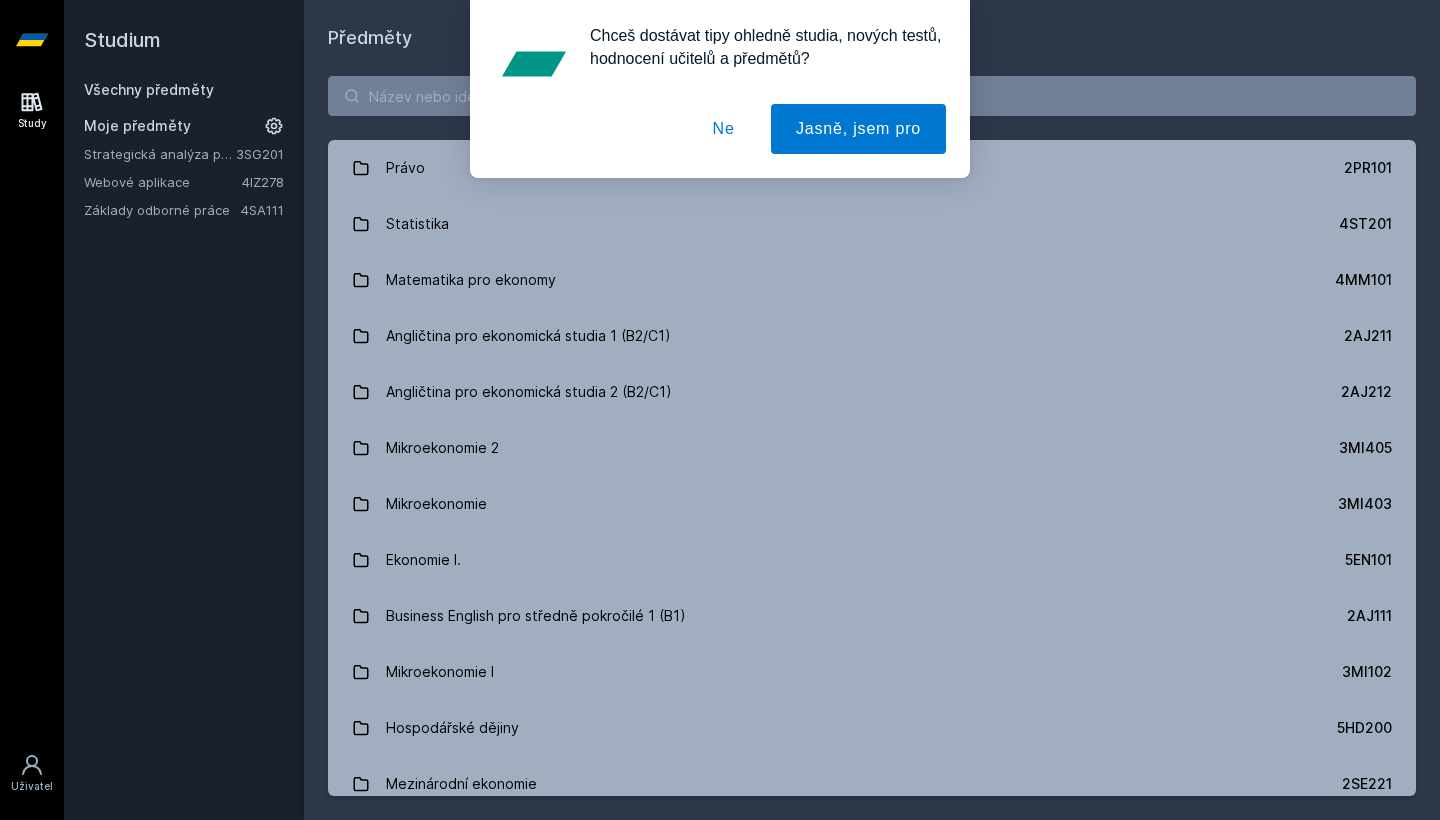 click on "Ne" at bounding box center [724, 129] 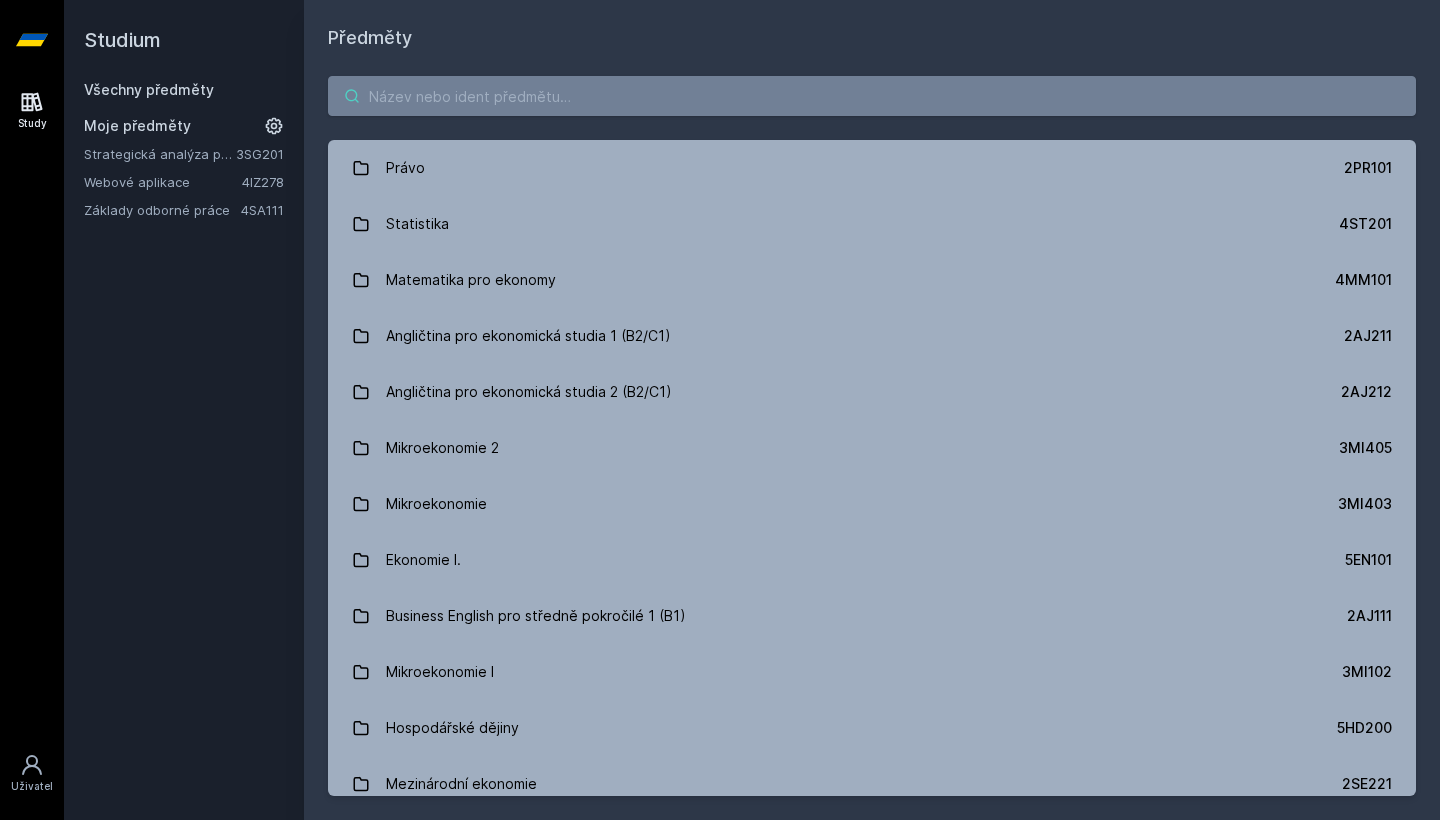 click at bounding box center [872, 96] 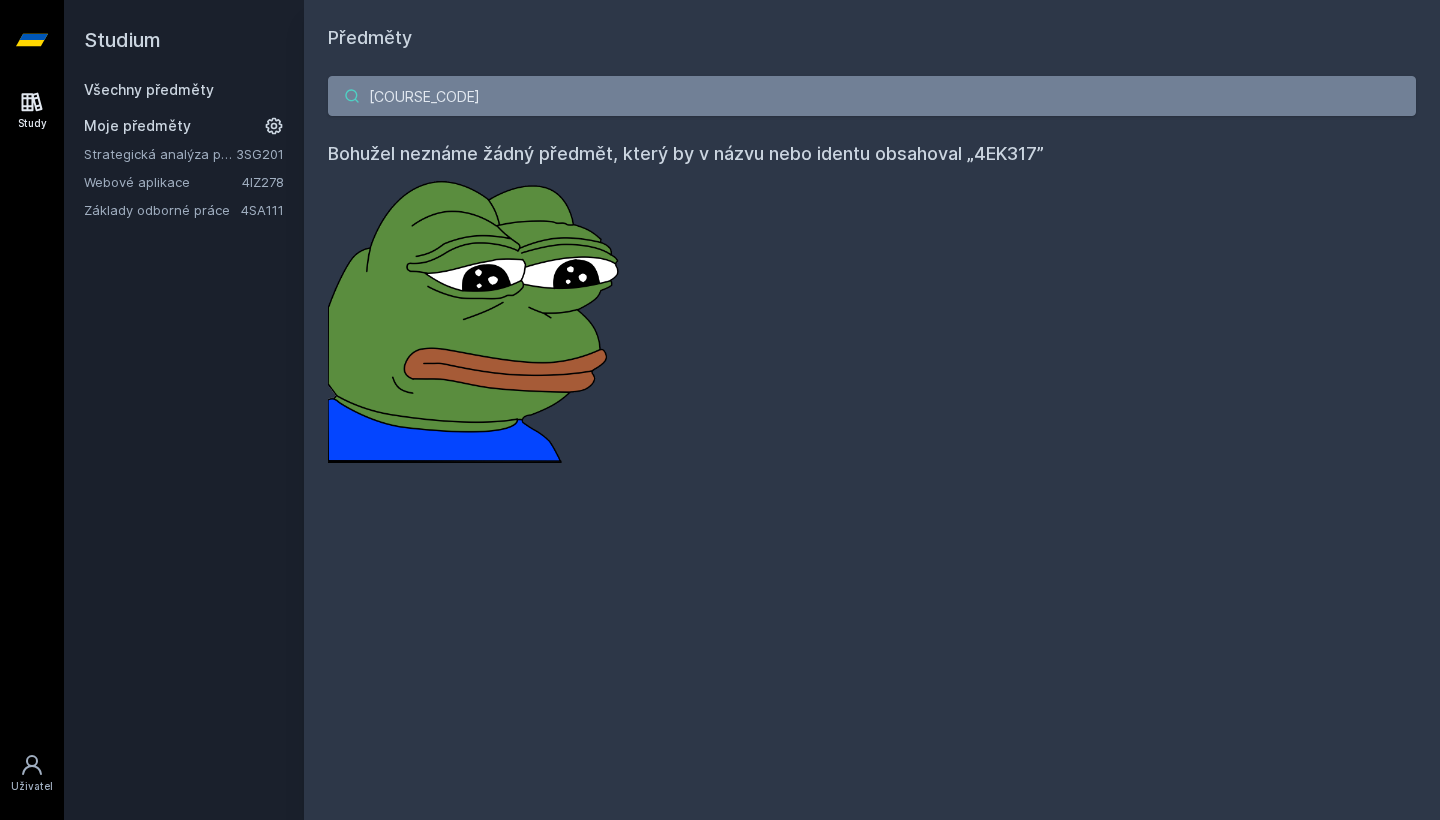 drag, startPoint x: 528, startPoint y: 92, endPoint x: 239, endPoint y: 92, distance: 289 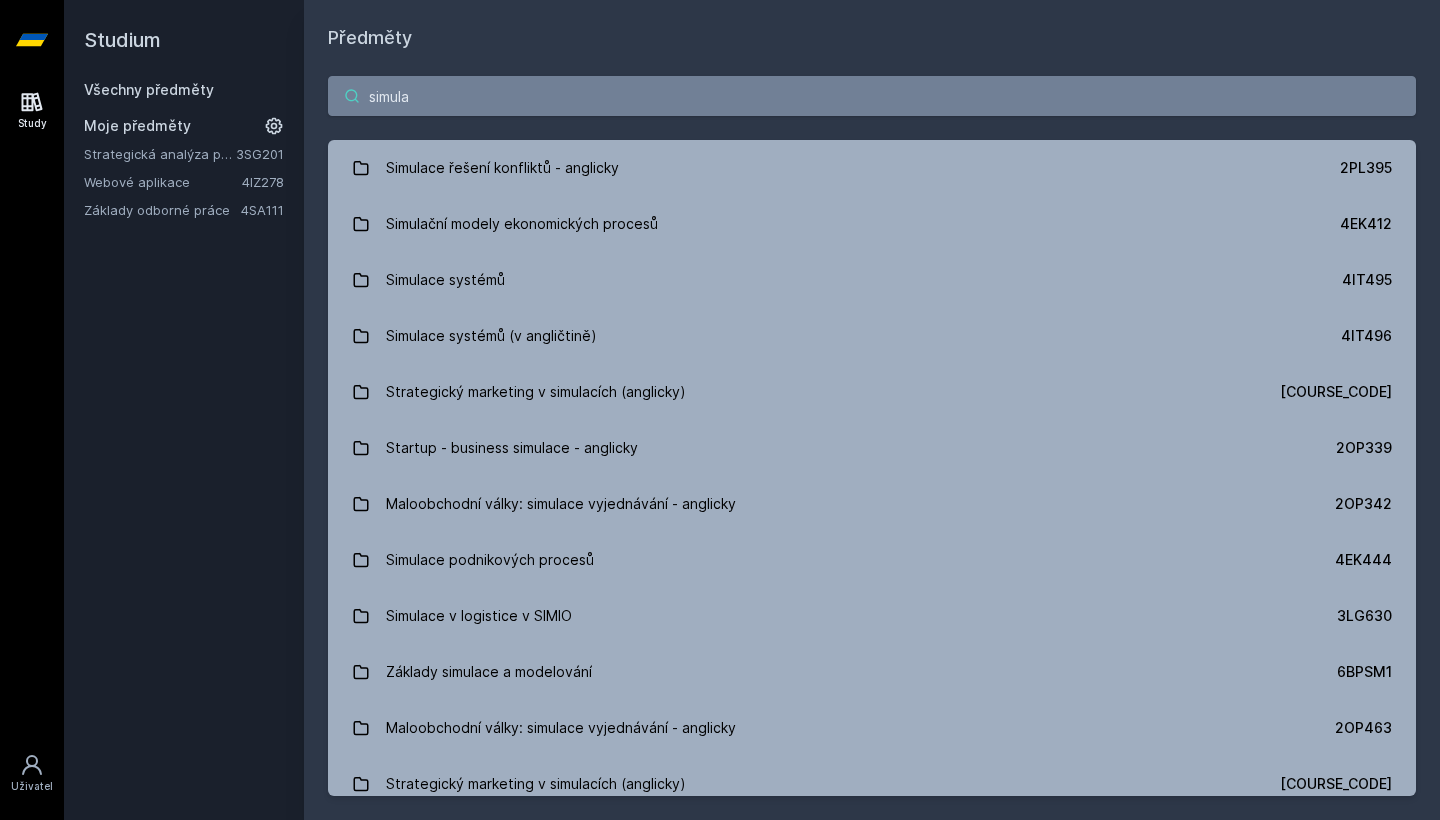 drag, startPoint x: 571, startPoint y: 107, endPoint x: 304, endPoint y: 114, distance: 267.09174 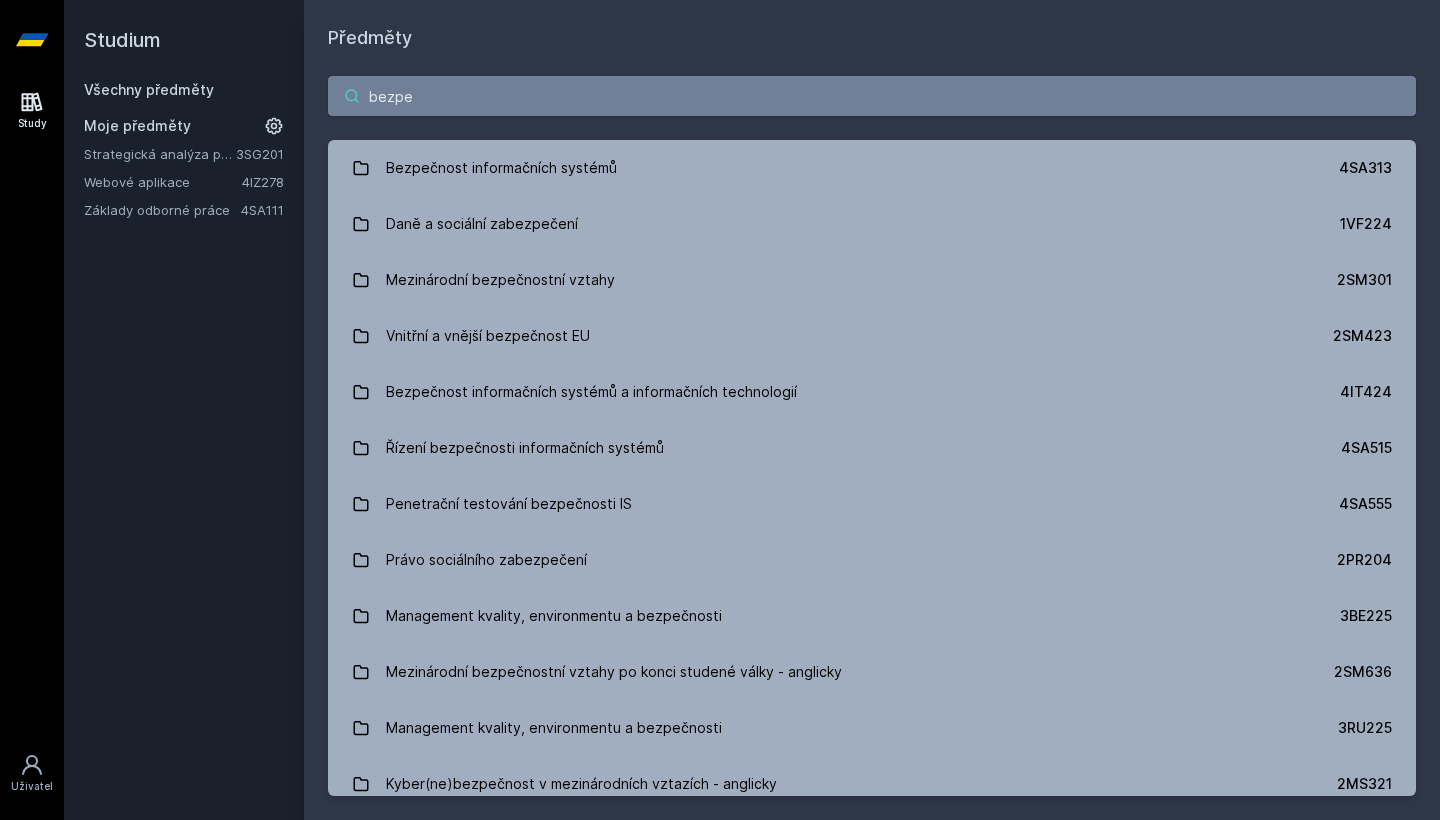 type on "beze" 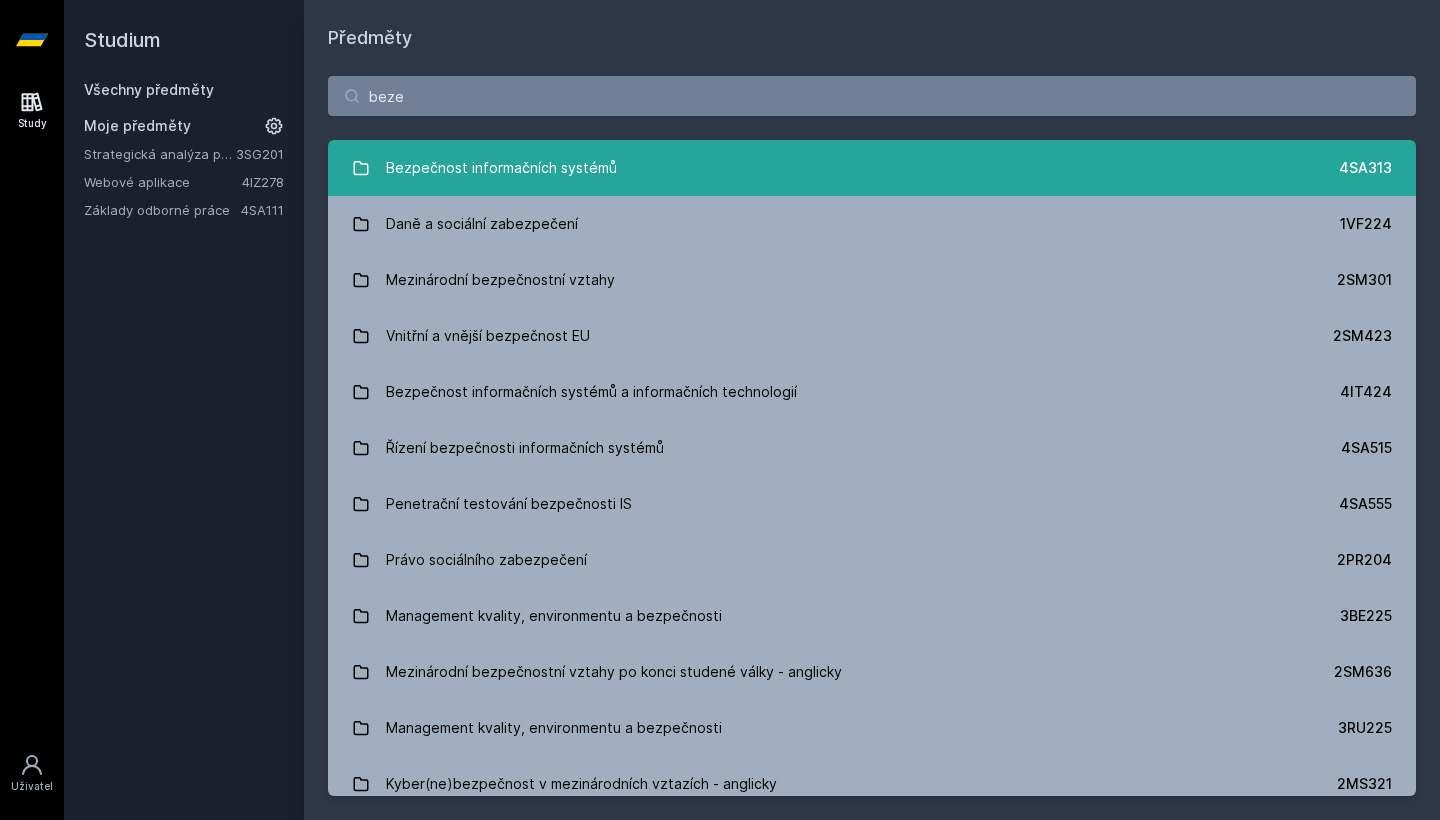 drag, startPoint x: 290, startPoint y: 86, endPoint x: 607, endPoint y: 161, distance: 325.75143 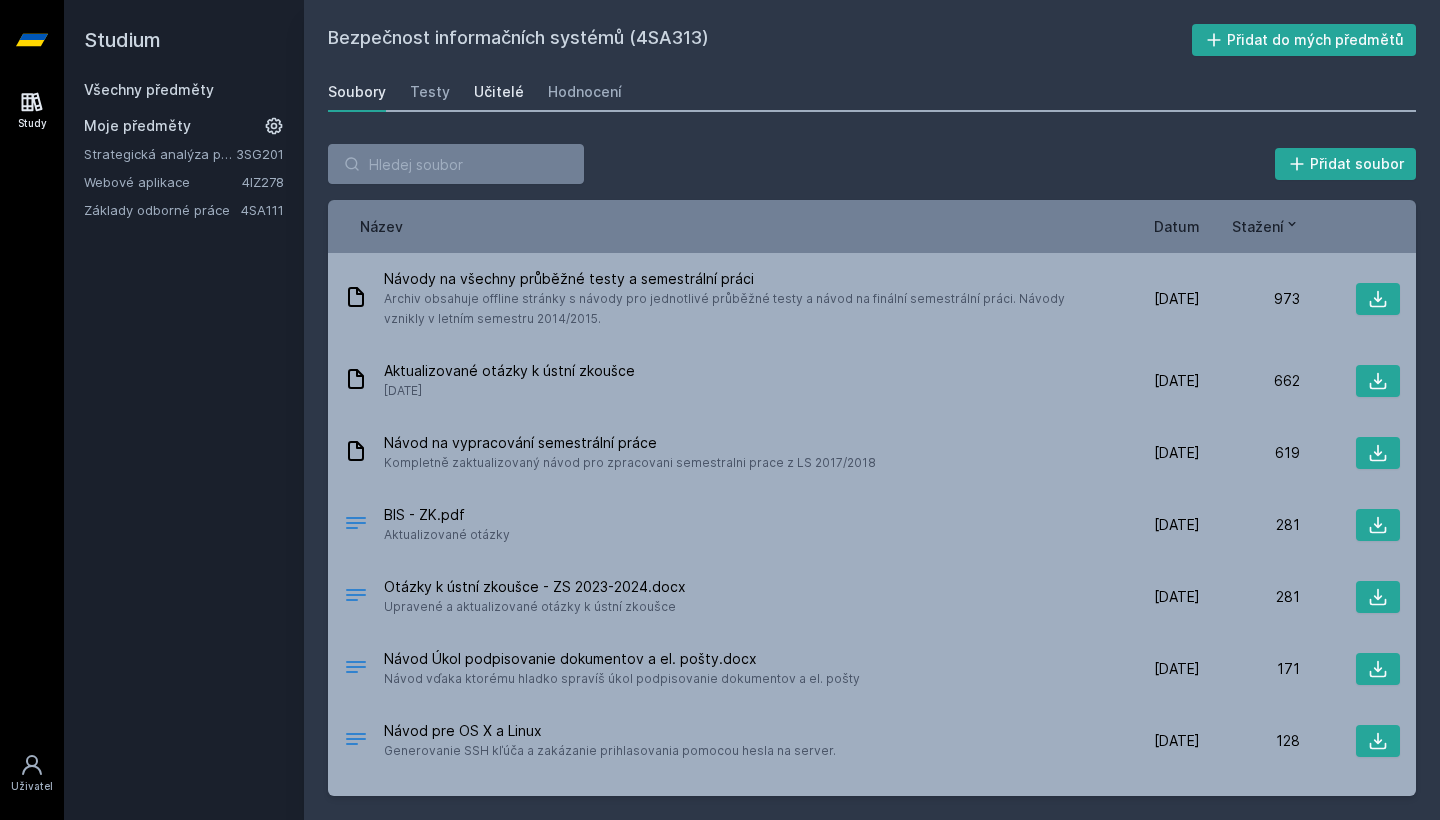 click on "Učitelé" at bounding box center [499, 92] 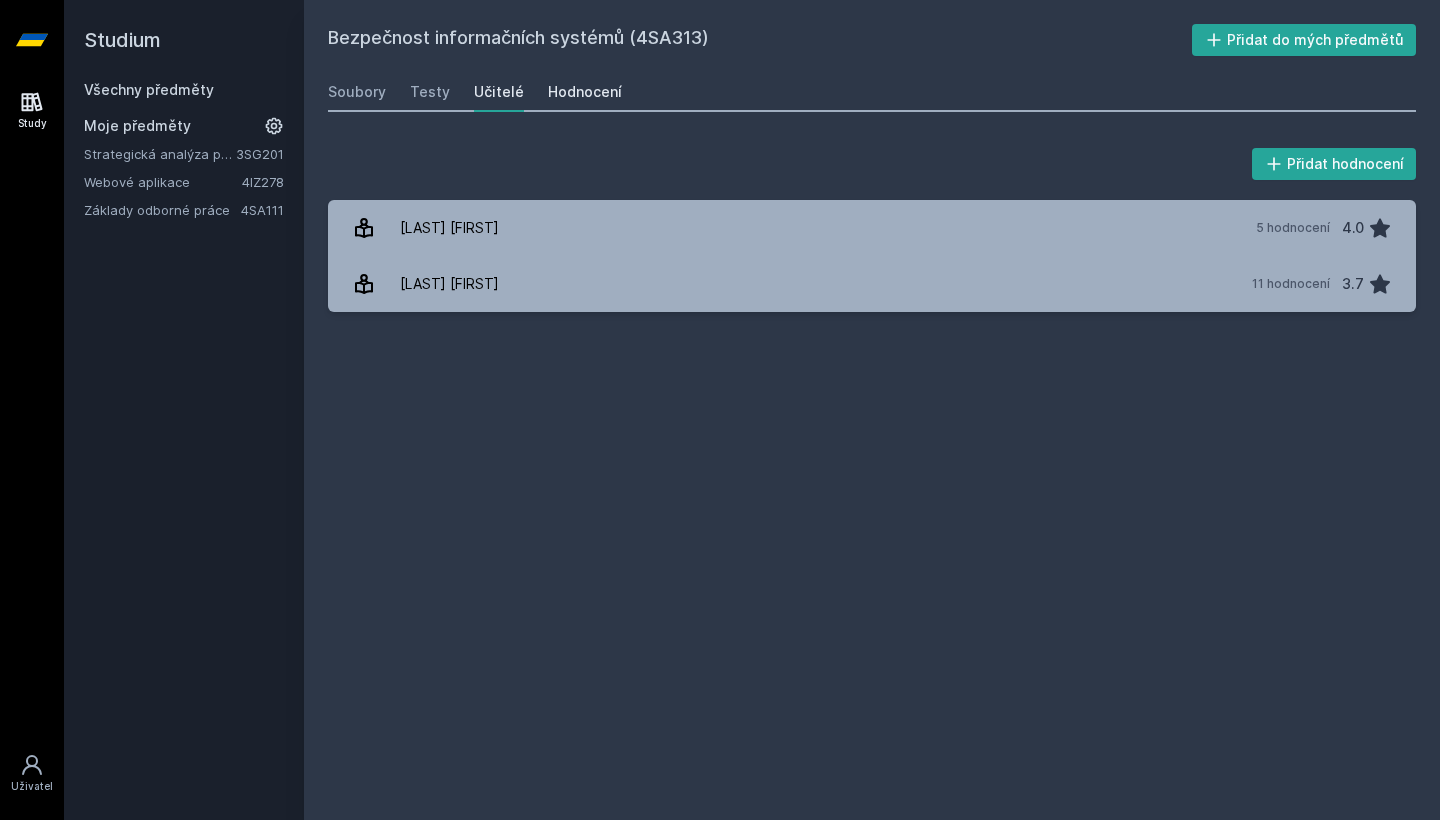 click on "Hodnocení" at bounding box center [585, 92] 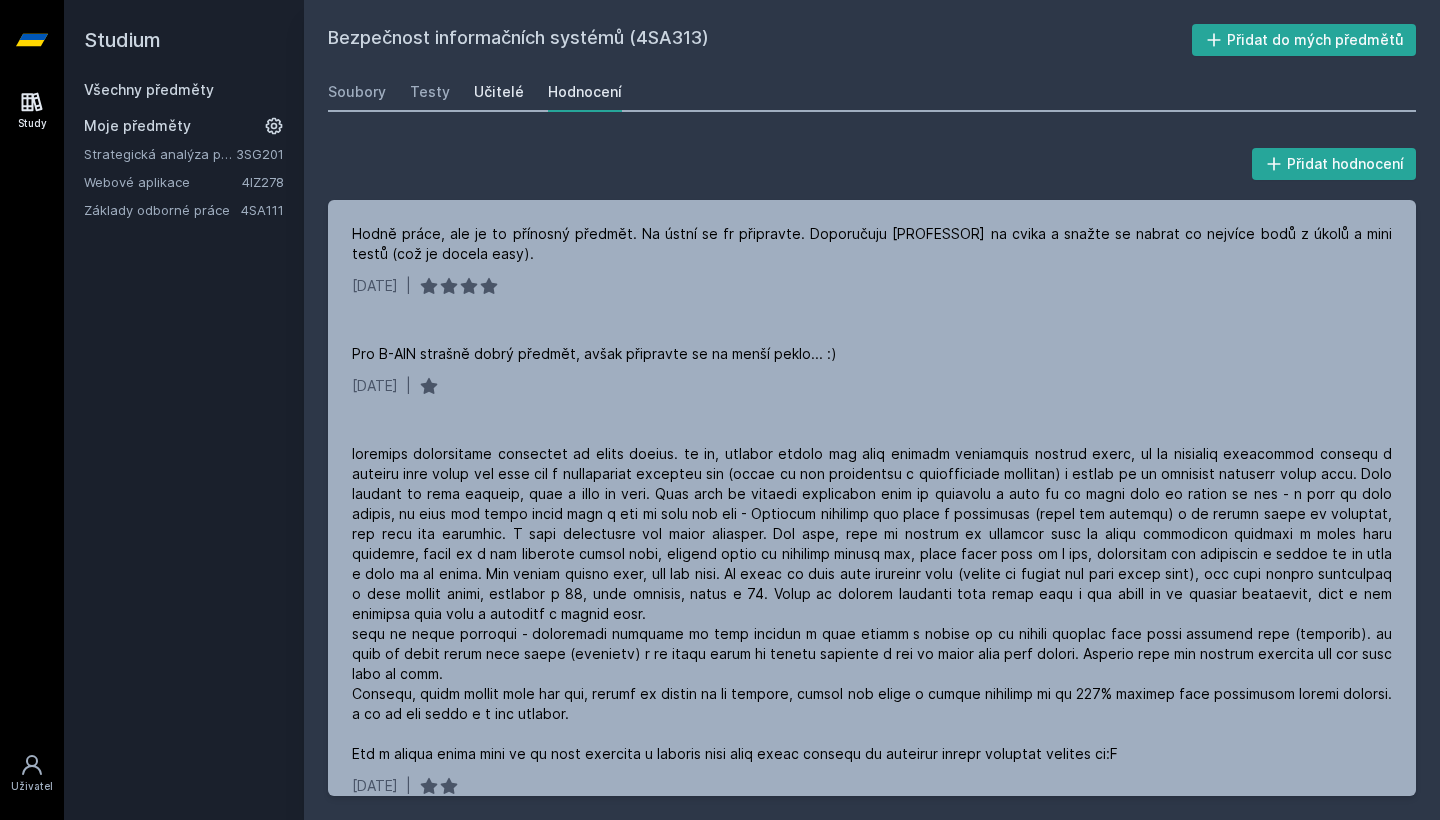 click on "Učitelé" at bounding box center (499, 92) 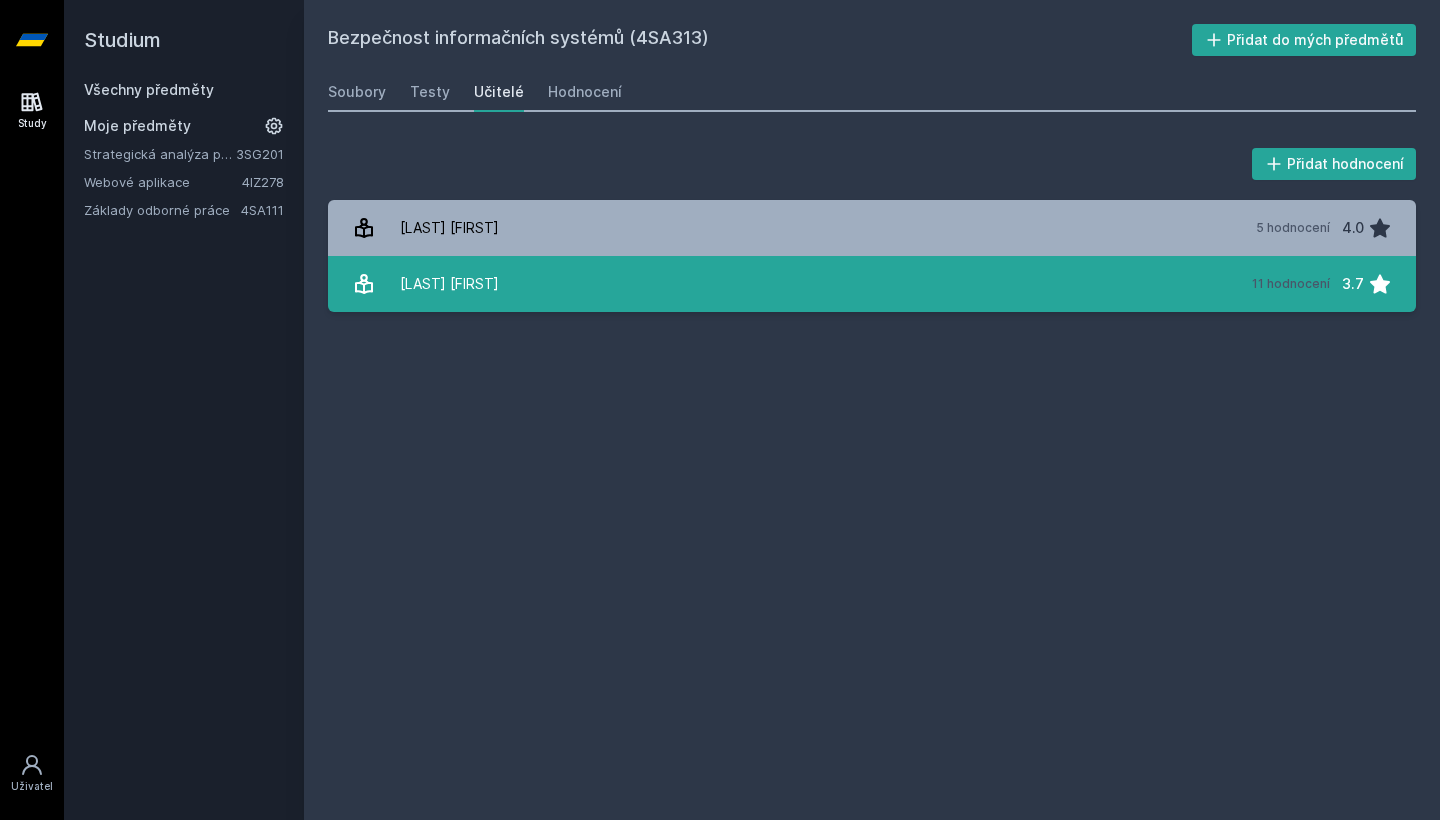 click on "[LAST] [FIRST]" at bounding box center [449, 284] 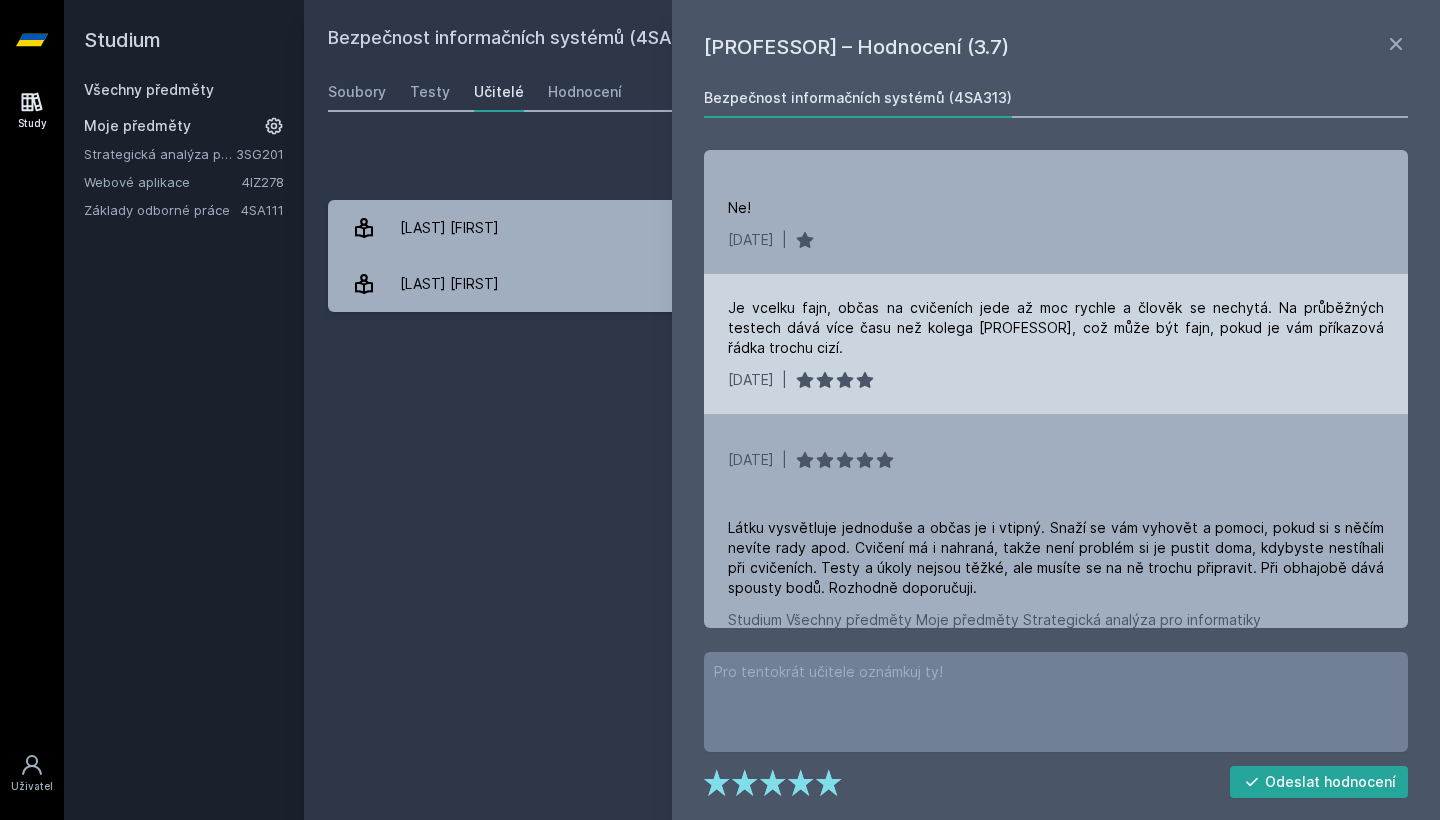 scroll, scrollTop: 78, scrollLeft: 0, axis: vertical 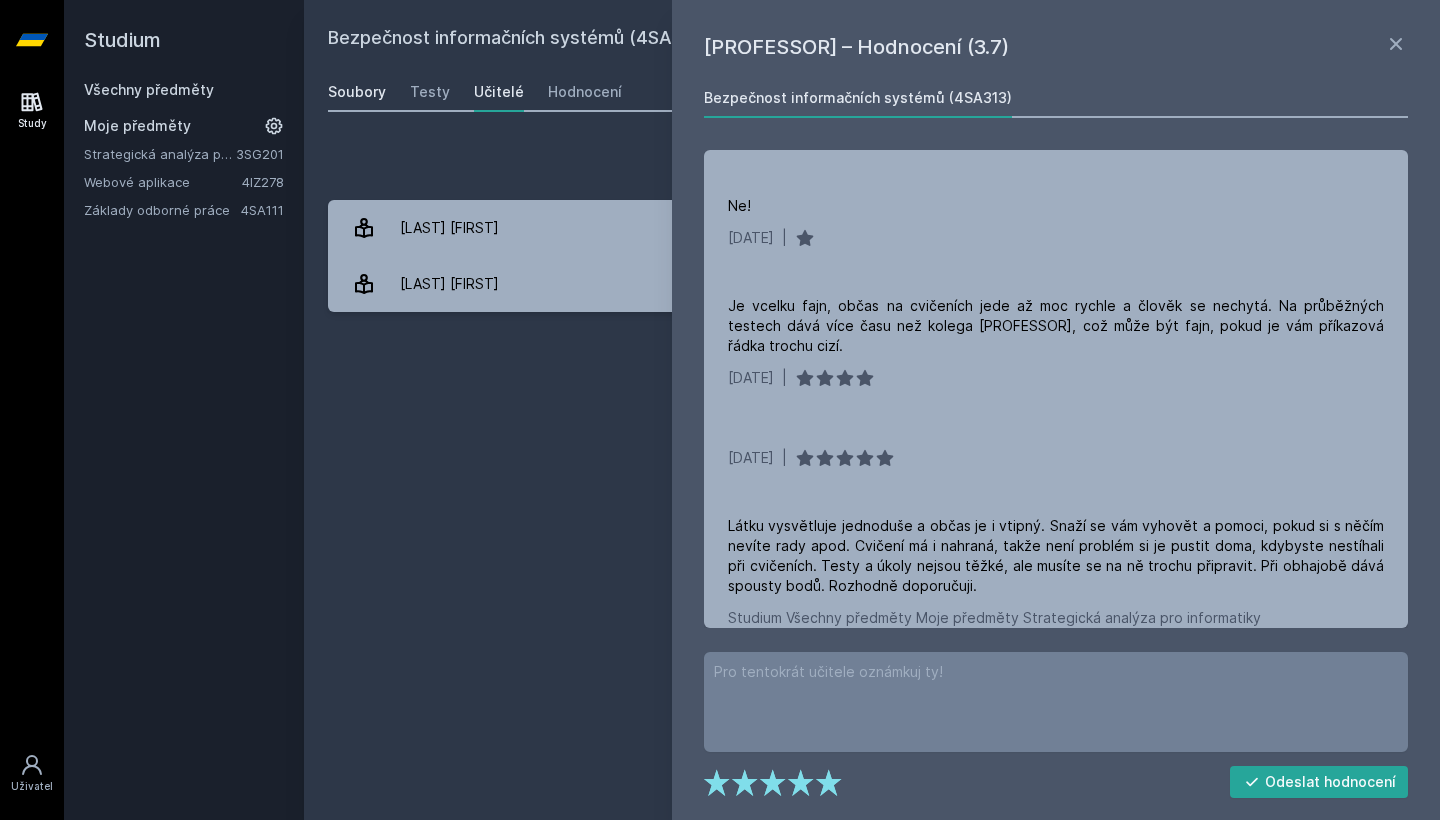 click on "Soubory" at bounding box center (357, 92) 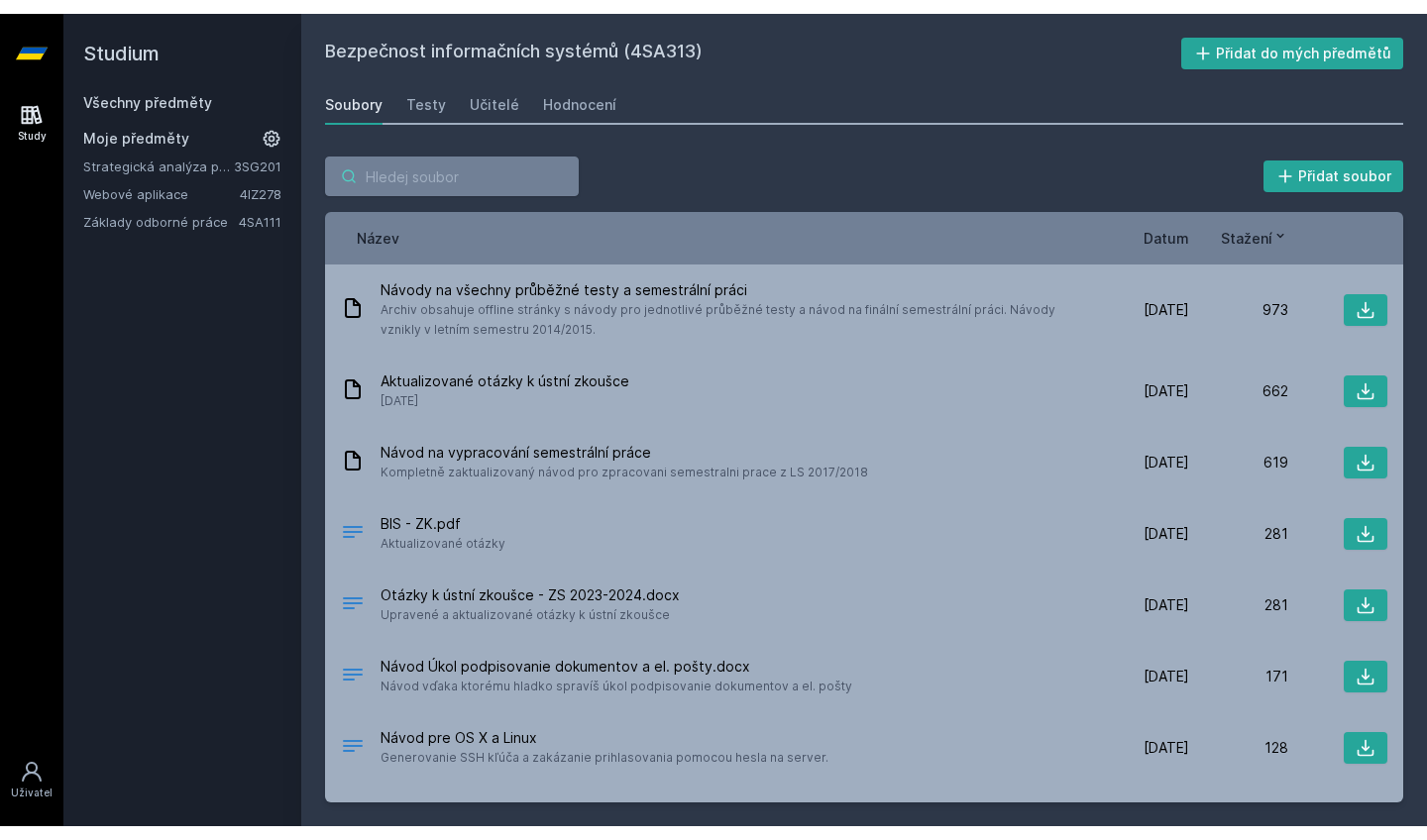 scroll, scrollTop: 0, scrollLeft: 0, axis: both 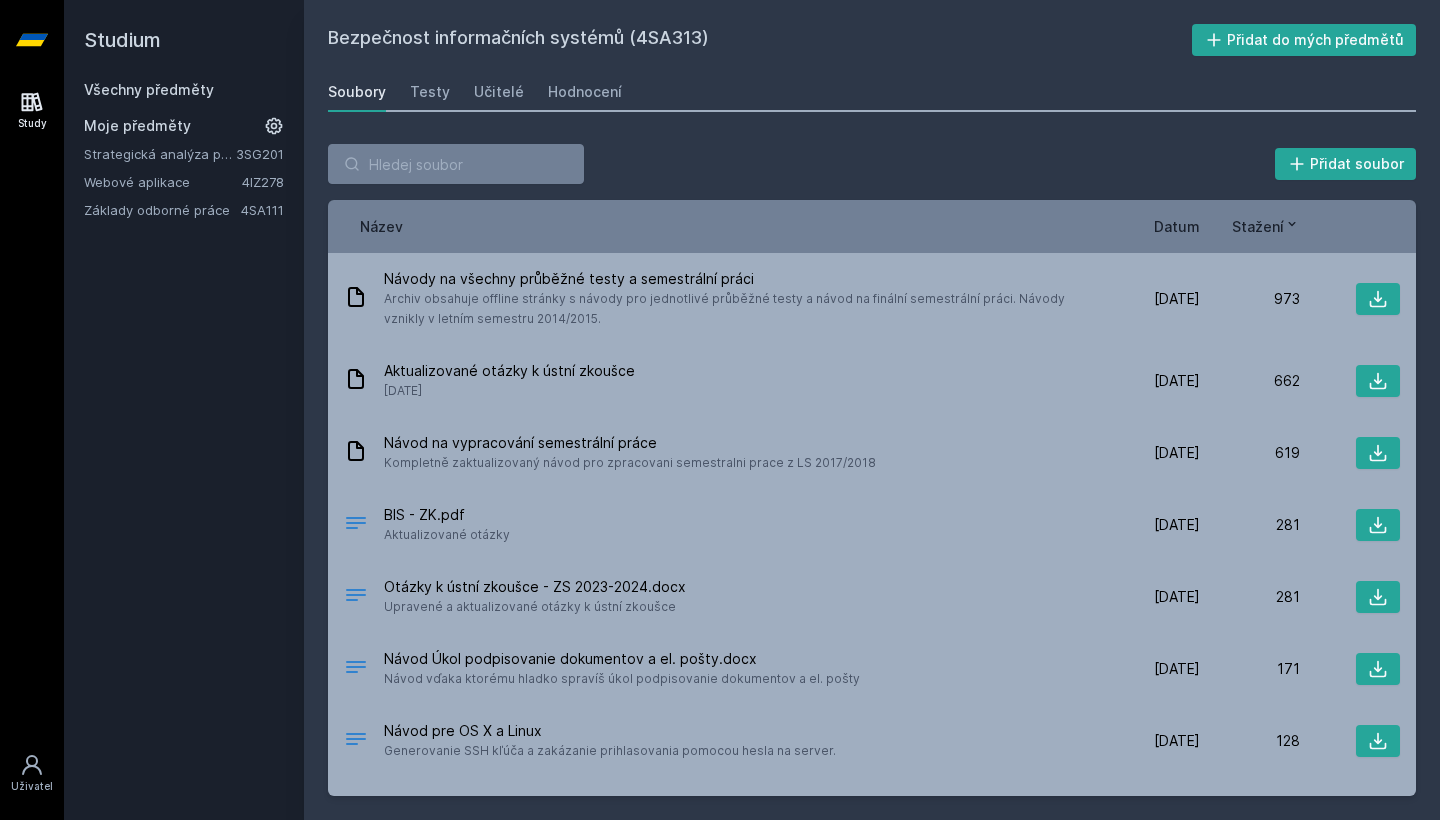click on "Datum" at bounding box center [1177, 226] 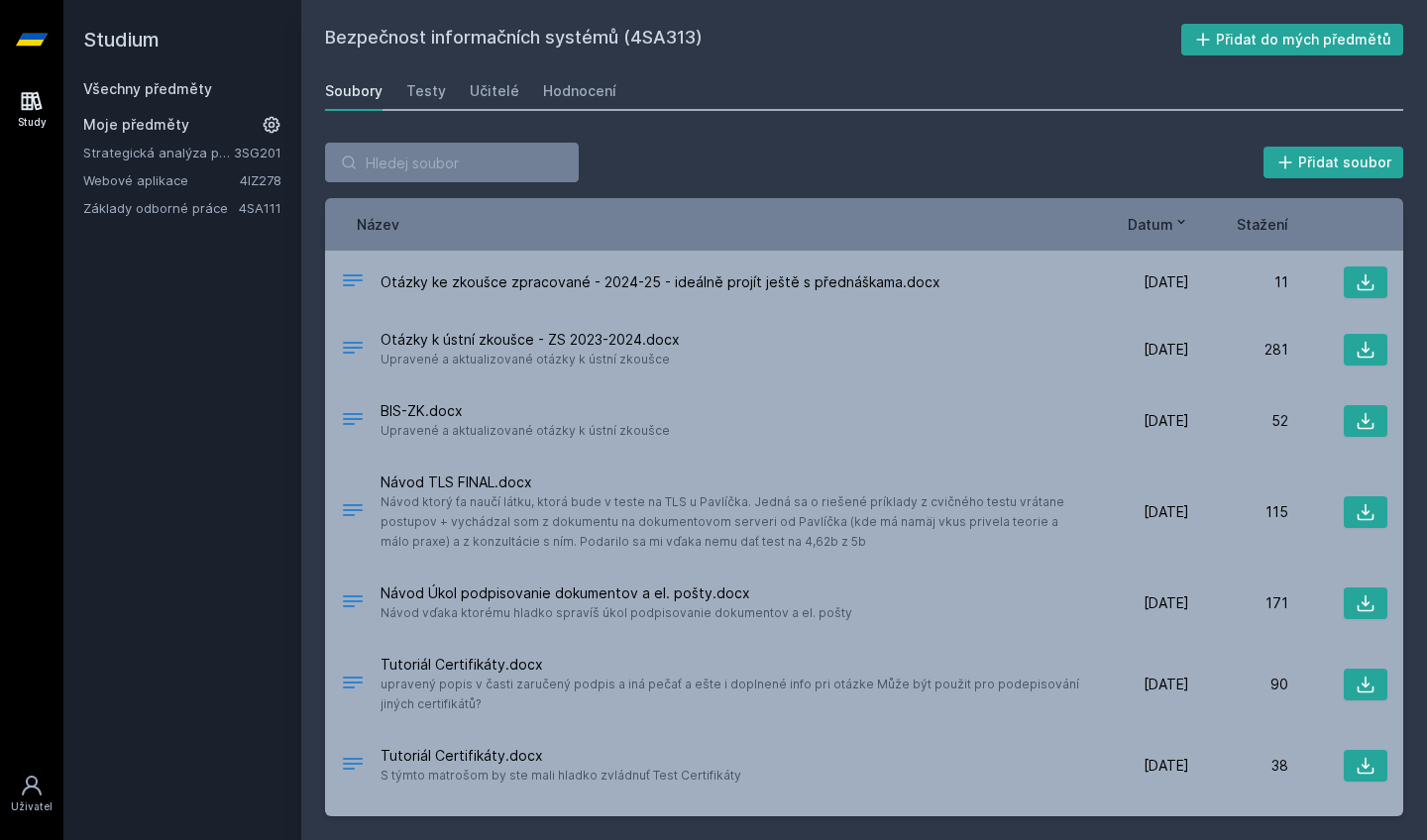 click at bounding box center (32, 40) 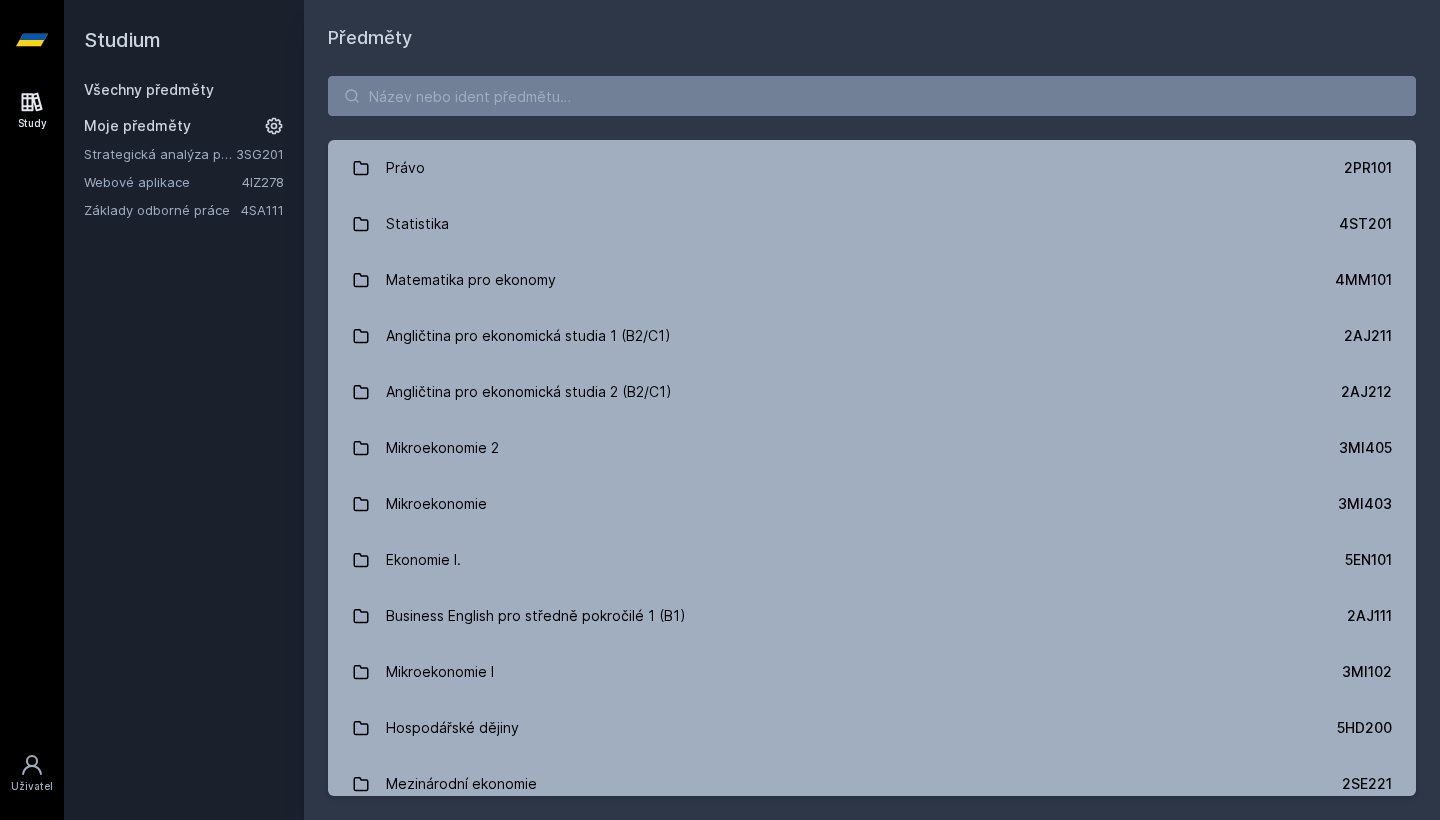 scroll, scrollTop: 0, scrollLeft: 0, axis: both 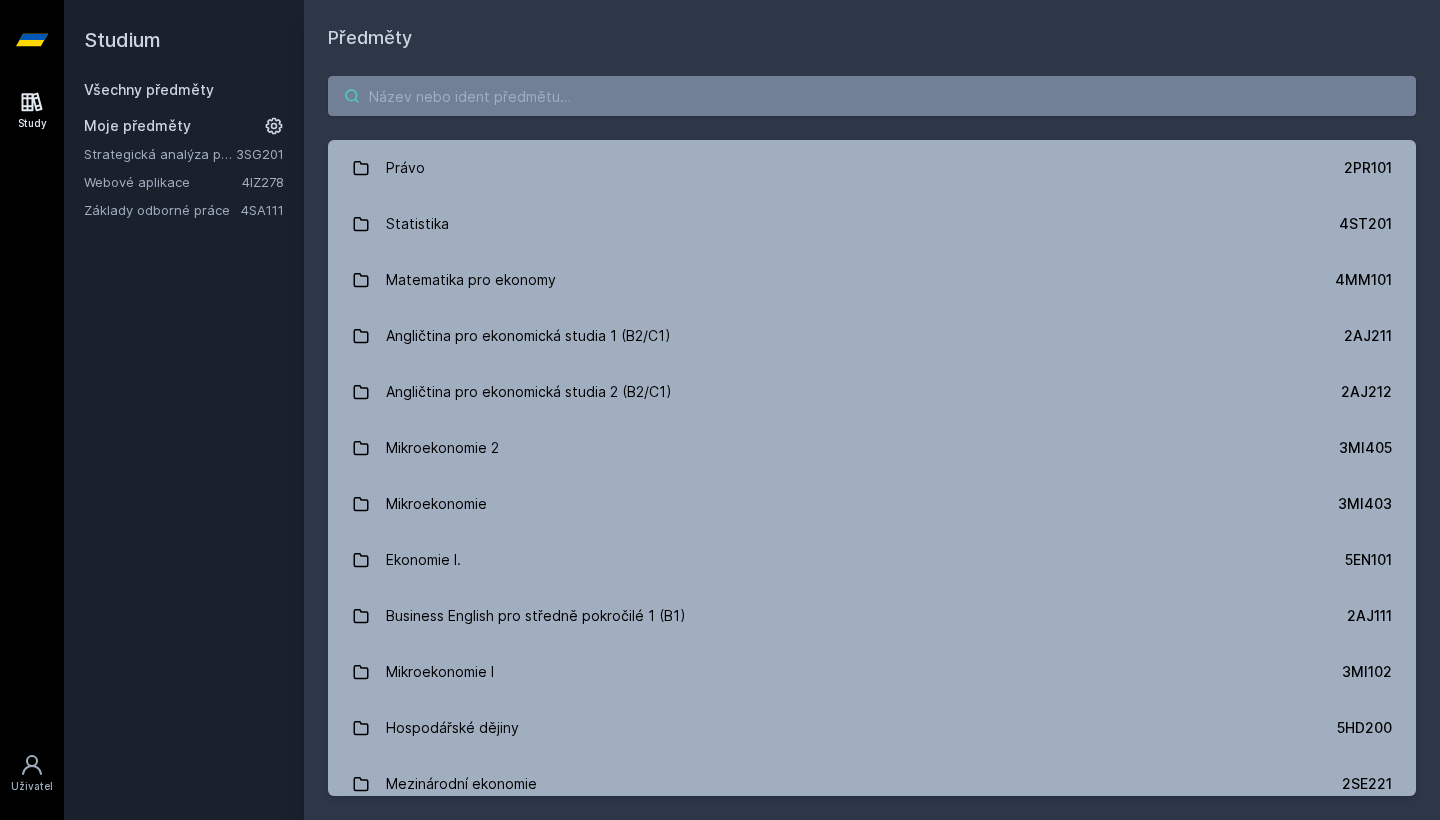 click at bounding box center (872, 96) 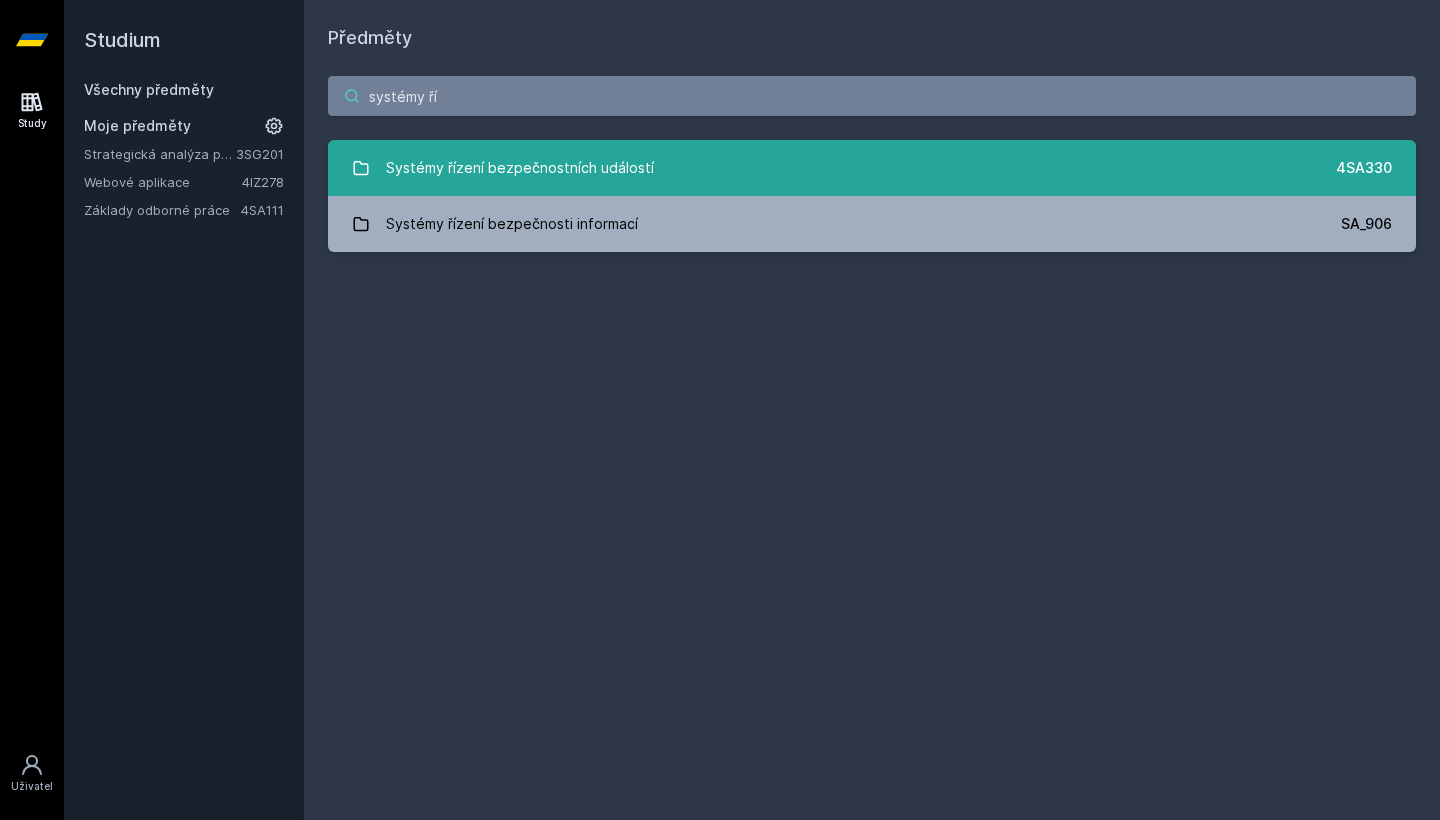 type on "systémy ří" 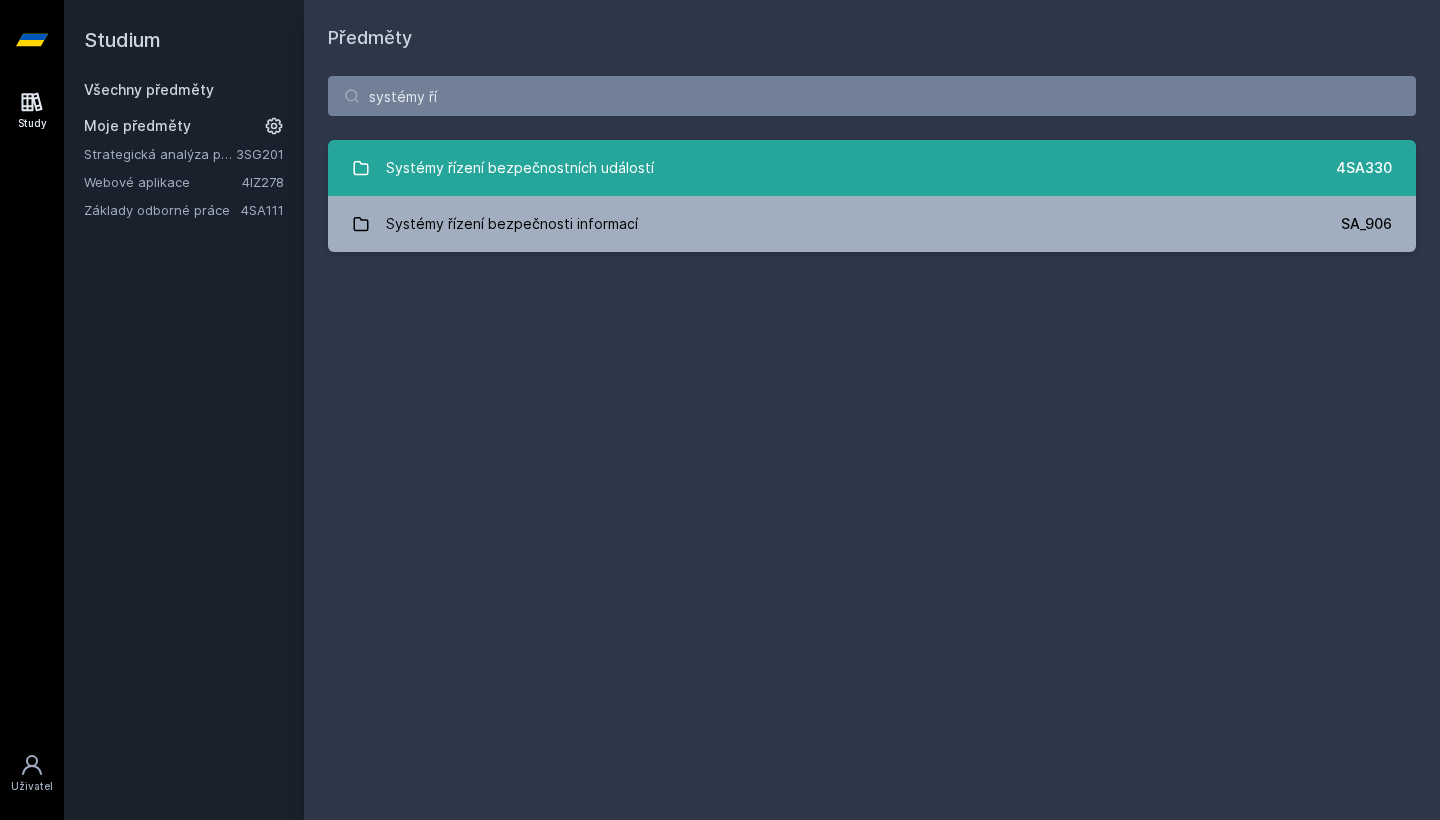 click on "Systémy řízení bezpečnostních událostí" at bounding box center [520, 168] 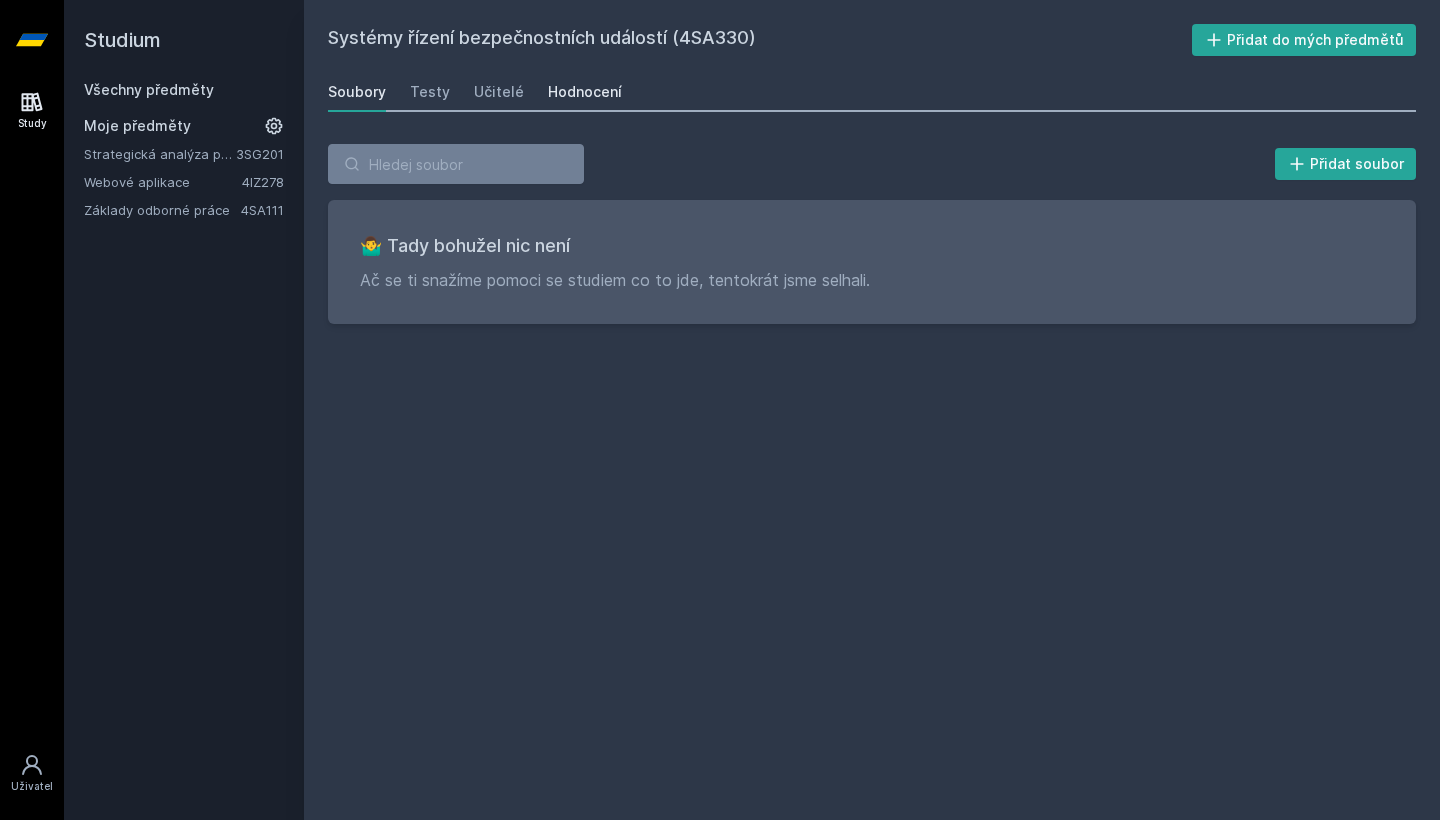 click on "Hodnocení" at bounding box center [585, 92] 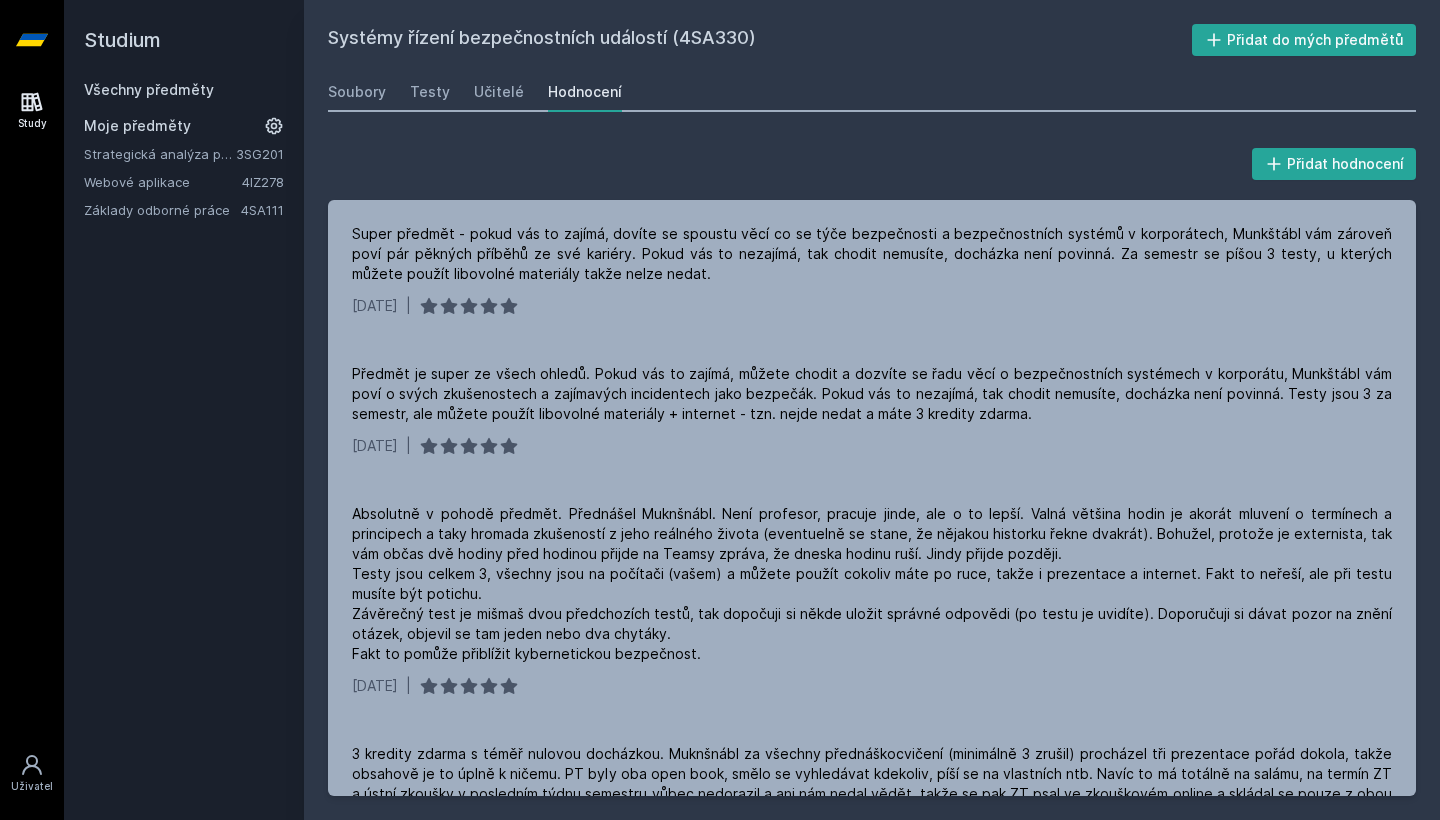 click at bounding box center (32, 40) 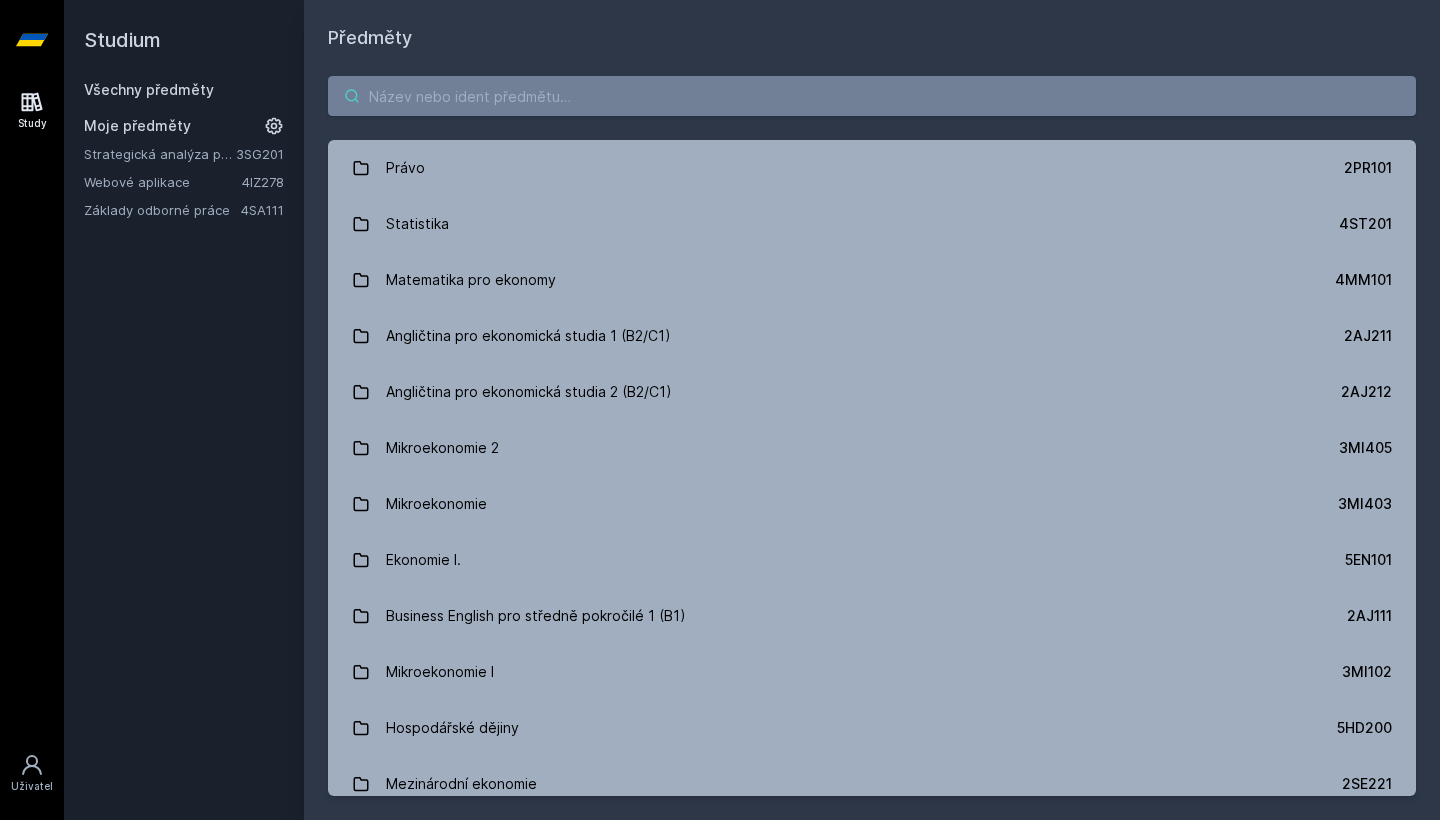 click at bounding box center (872, 96) 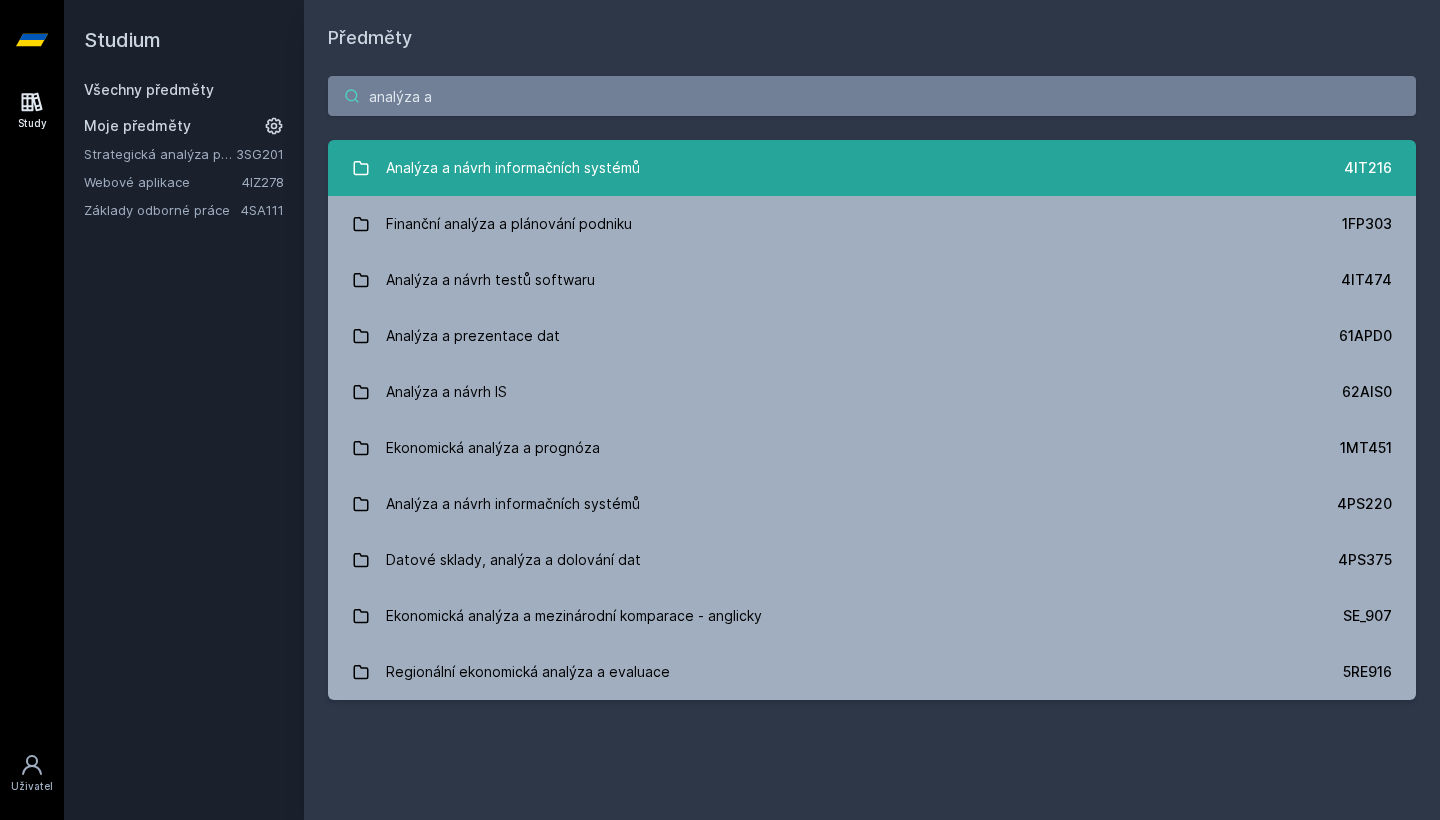 type on "analýza a" 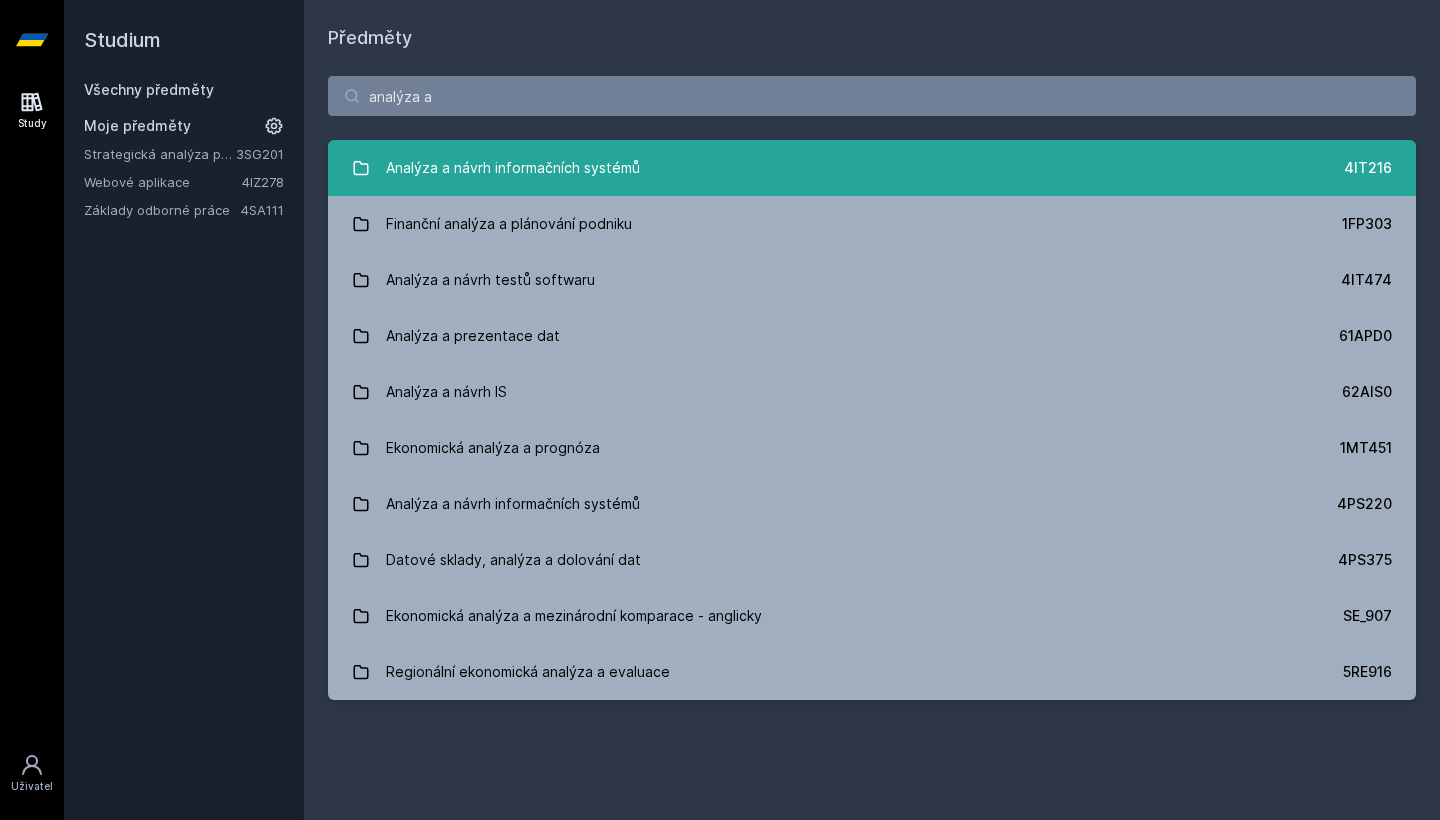 click on "Analýza a návrh informačních systémů" at bounding box center (513, 168) 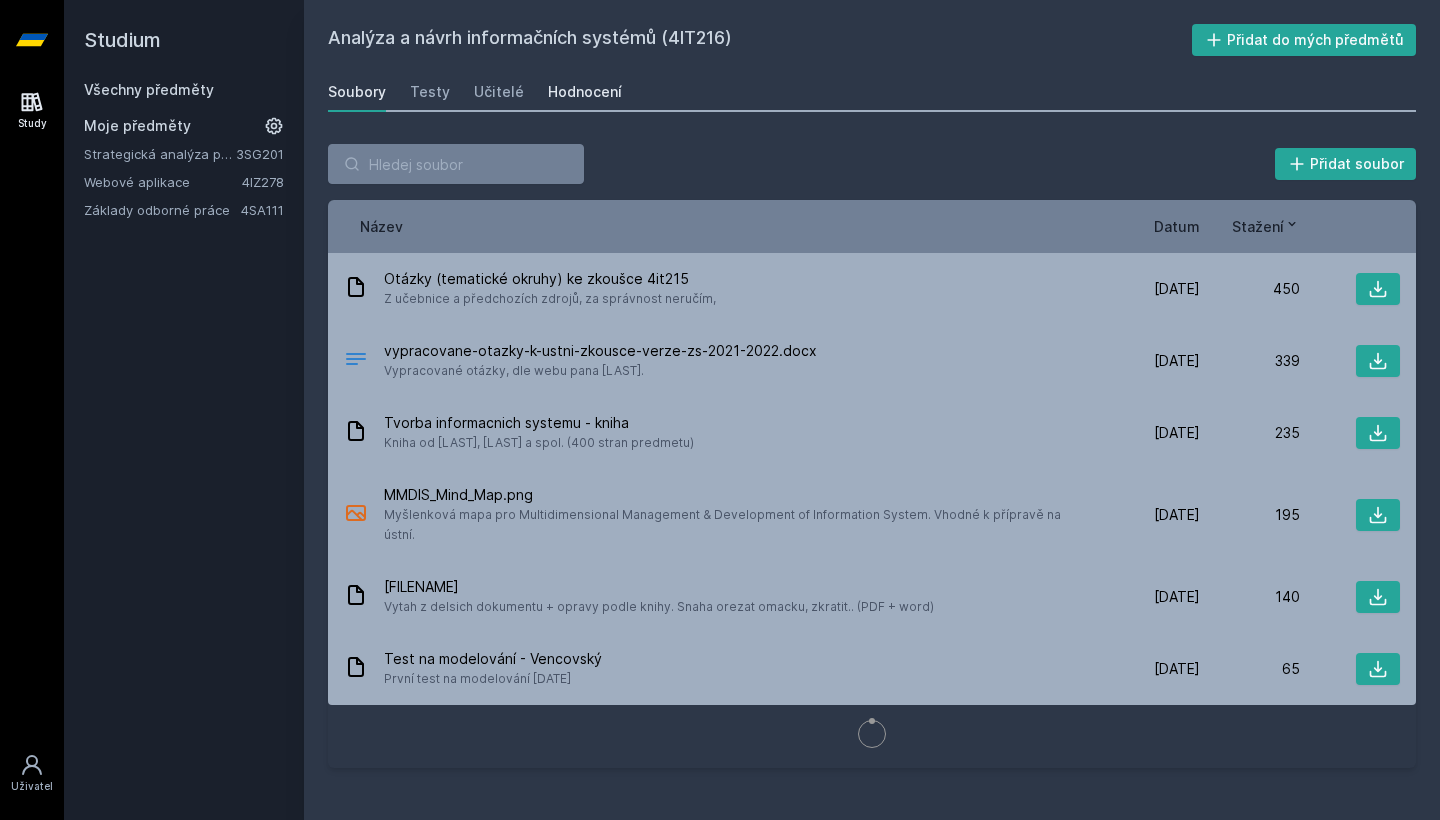 click on "Hodnocení" at bounding box center (585, 92) 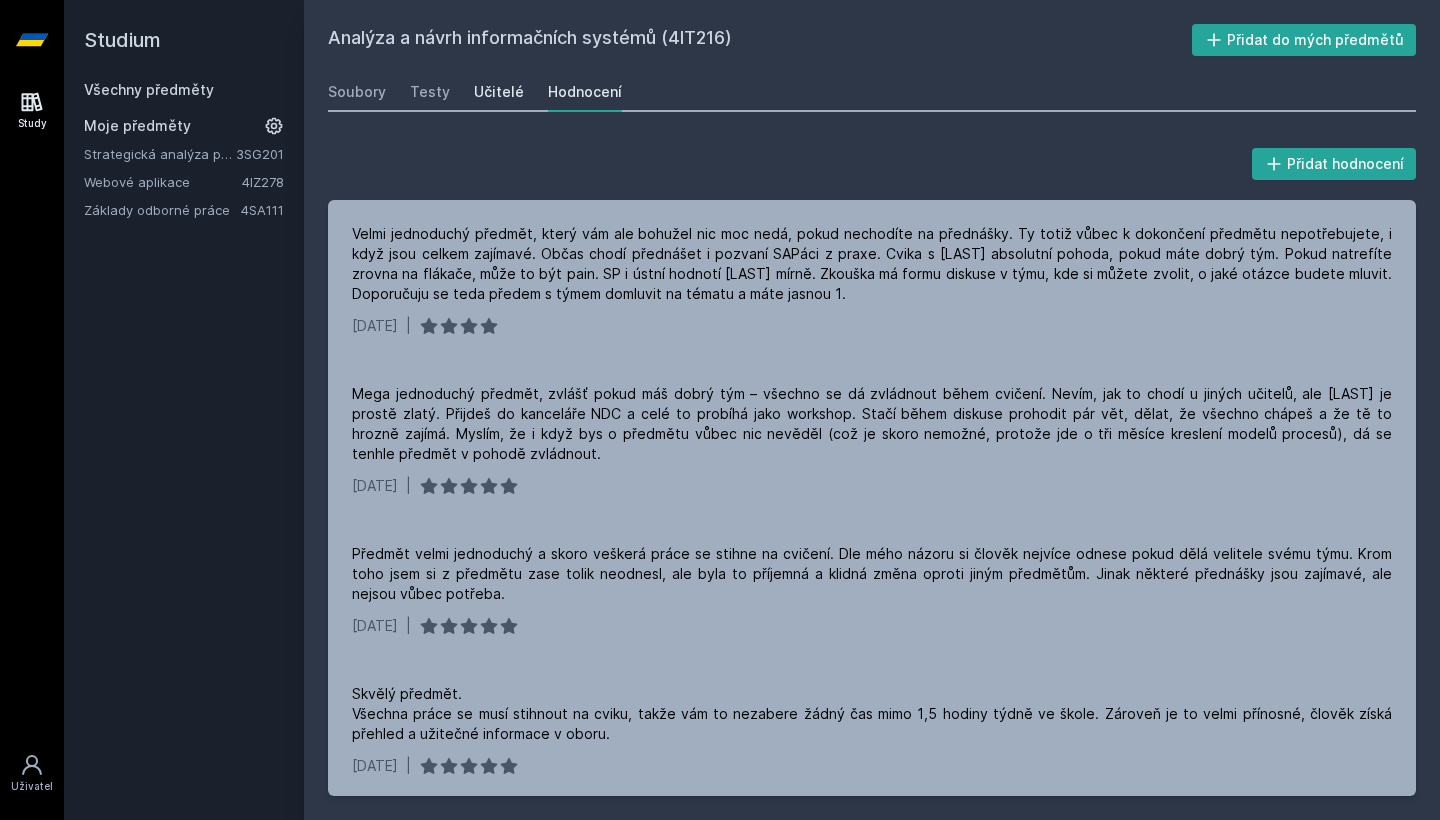 click on "Učitelé" at bounding box center (499, 92) 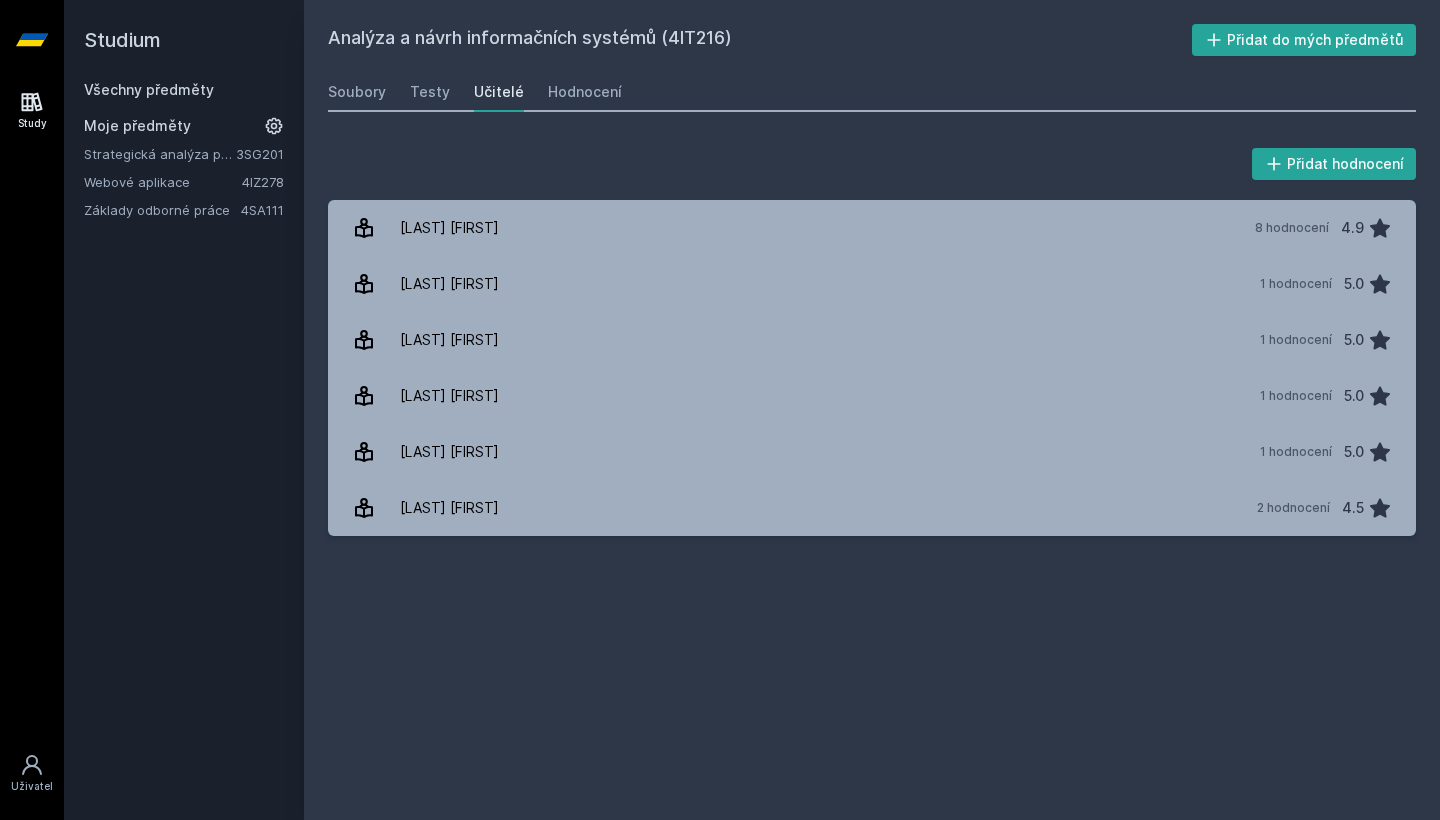 click 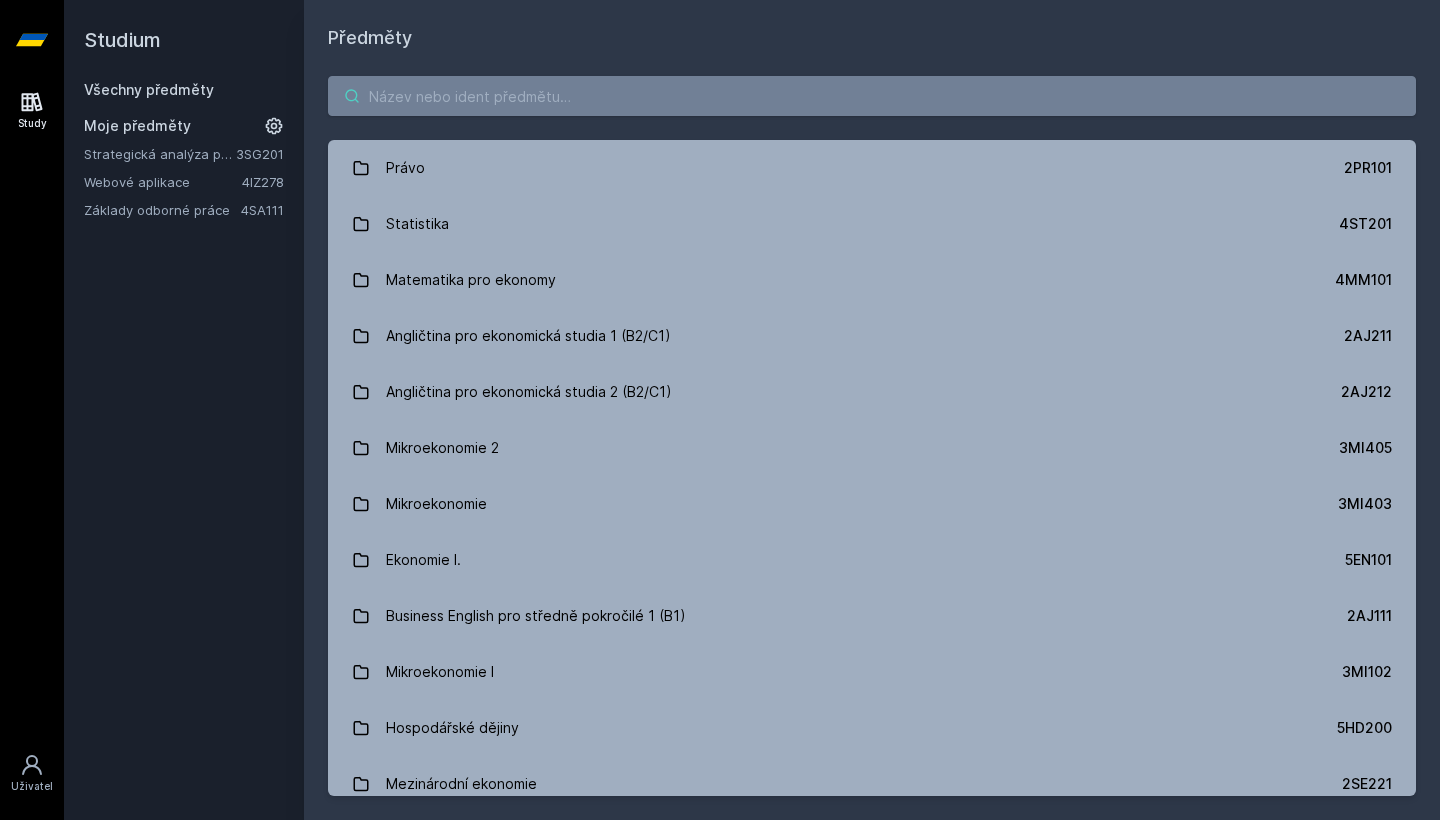 click at bounding box center [872, 96] 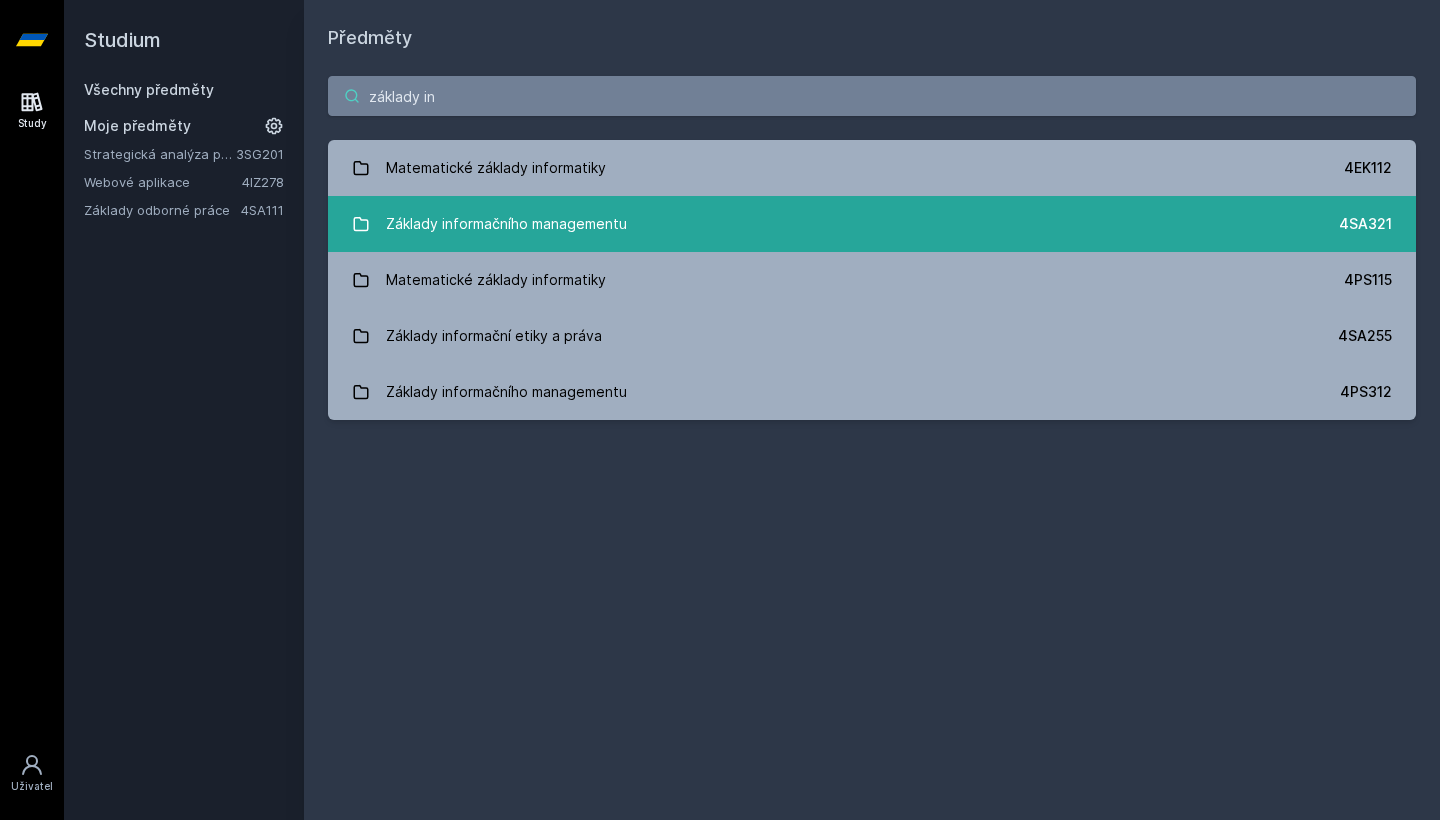 type on "základy in" 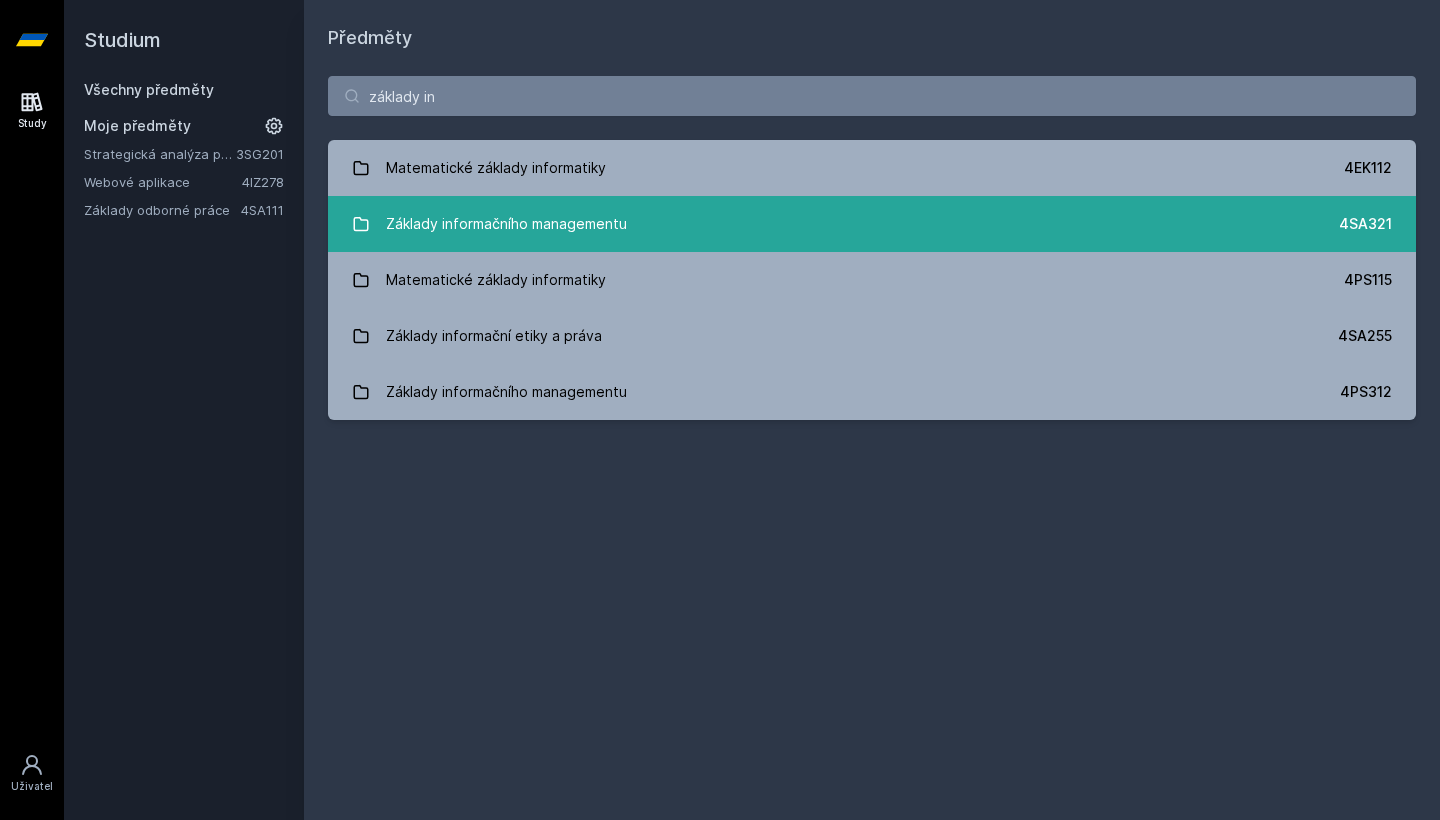 click on "Základy informačního managementu" at bounding box center (506, 224) 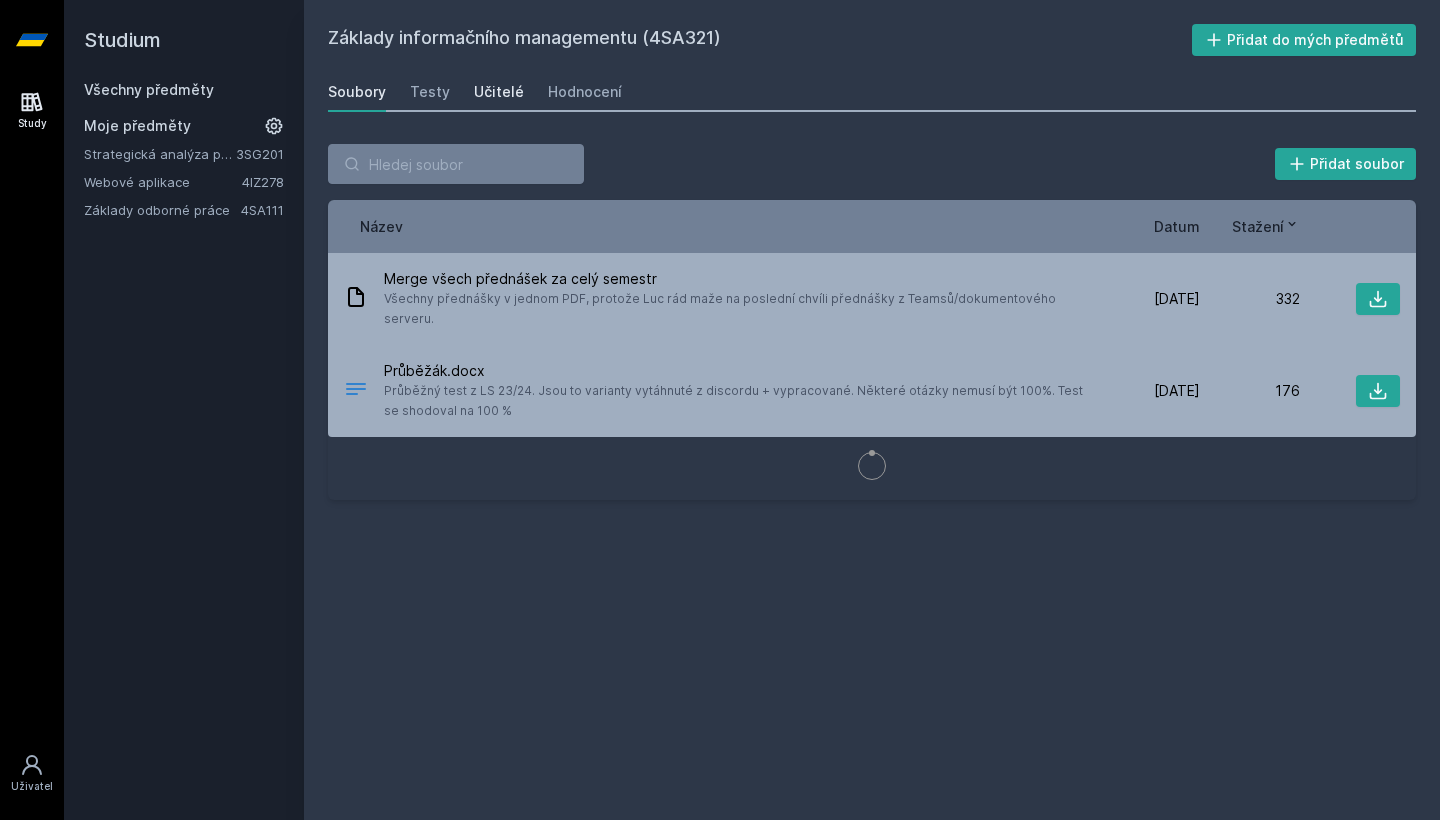 click on "Učitelé" at bounding box center (499, 92) 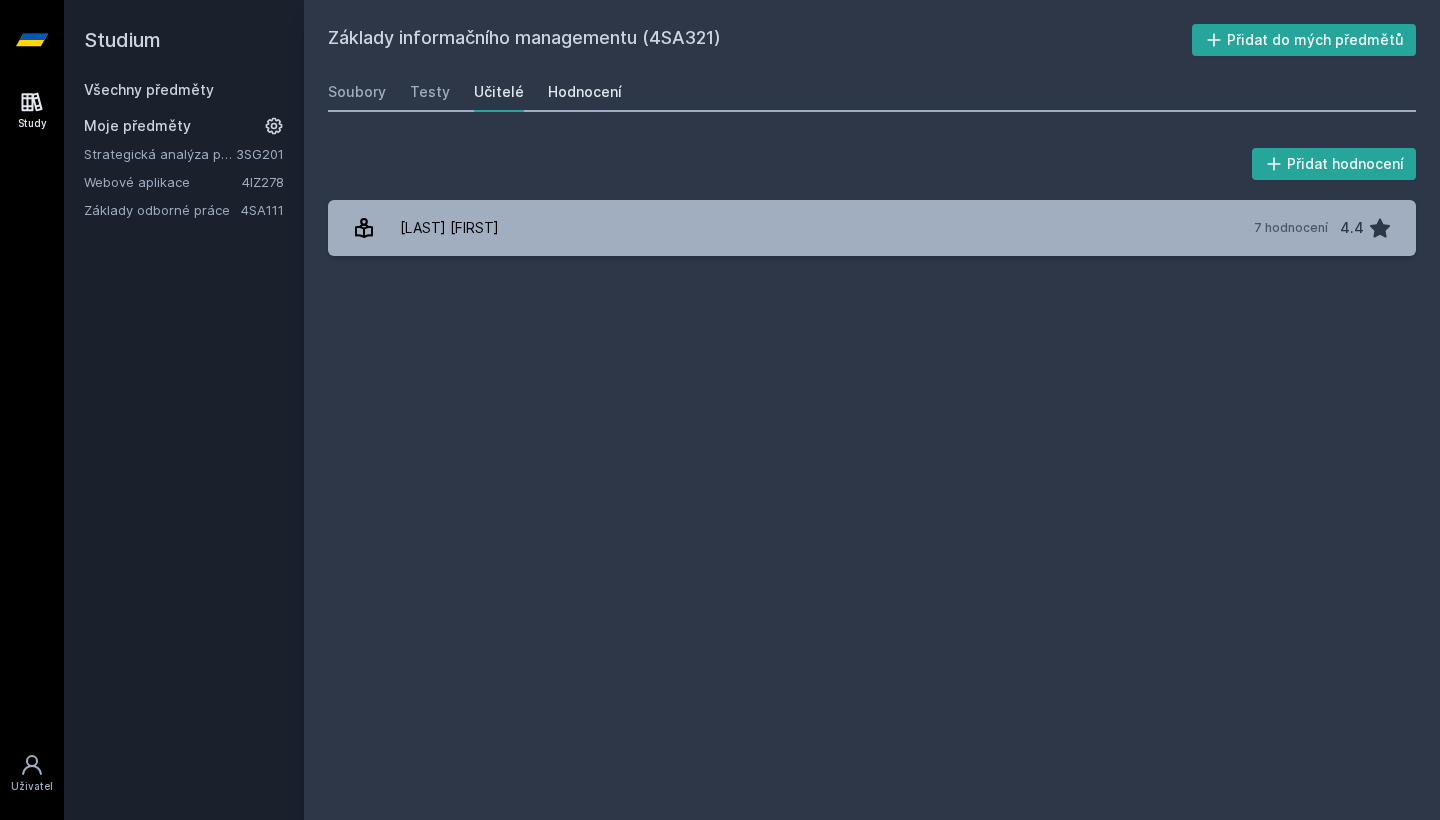 click on "Hodnocení" at bounding box center (585, 92) 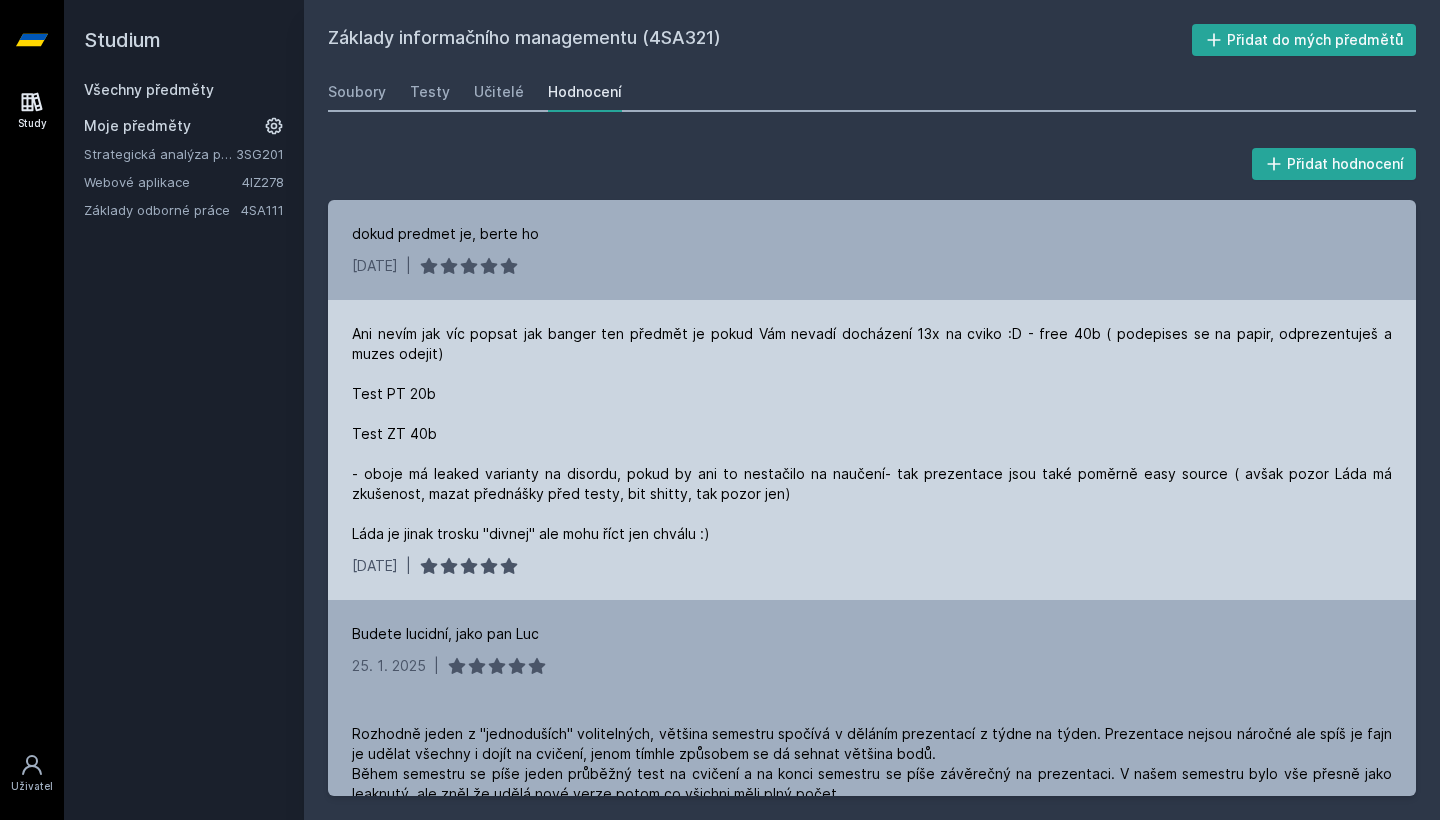 scroll, scrollTop: 352, scrollLeft: 0, axis: vertical 